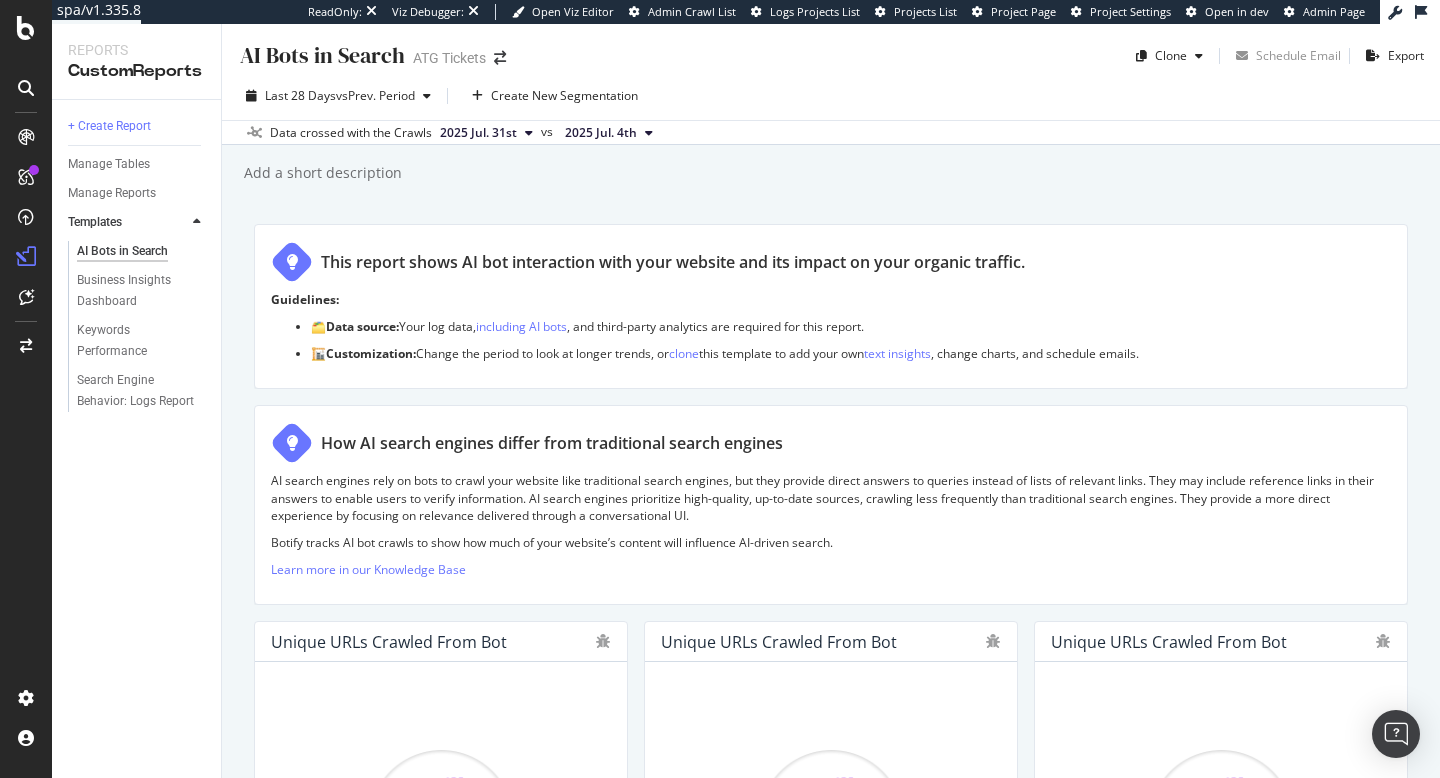 scroll, scrollTop: 0, scrollLeft: 0, axis: both 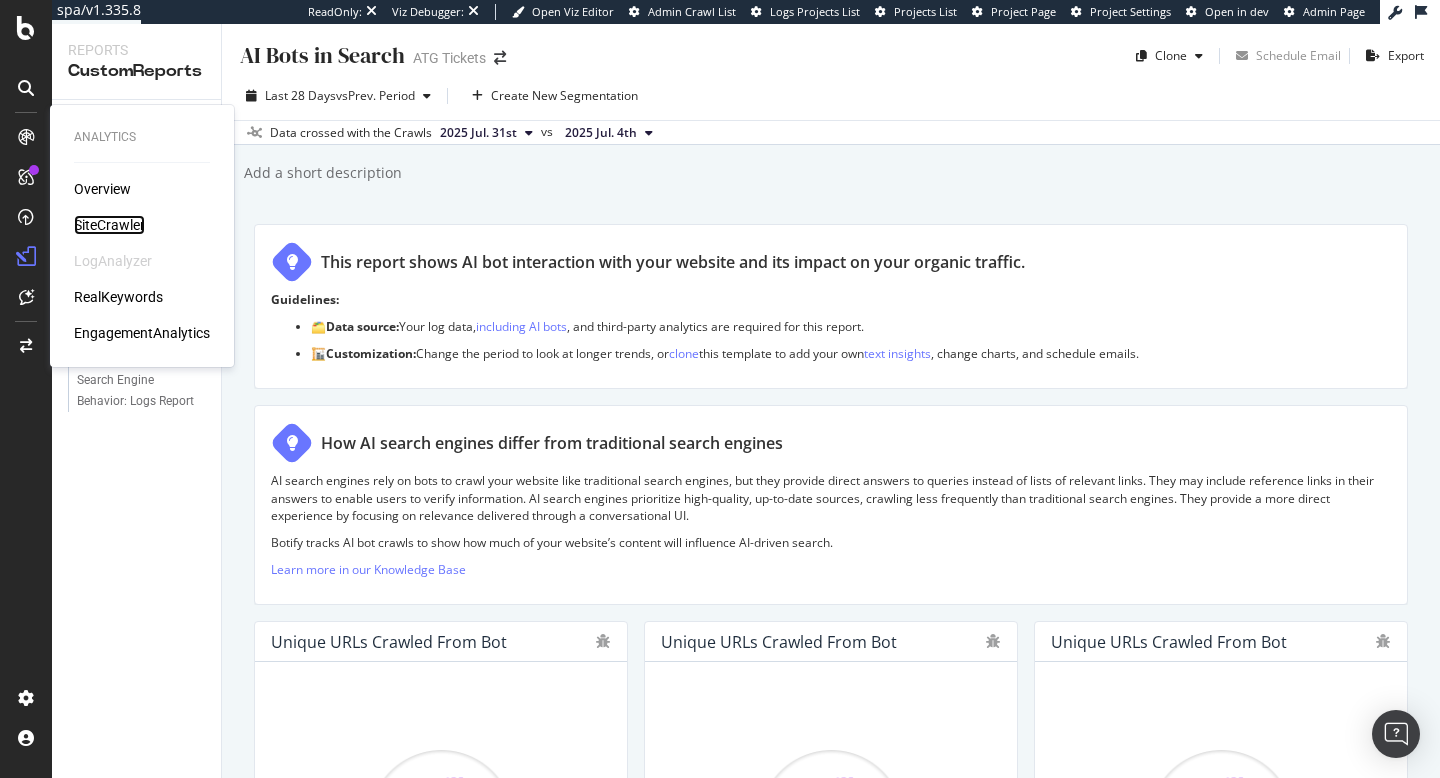 click on "SiteCrawler" at bounding box center [109, 225] 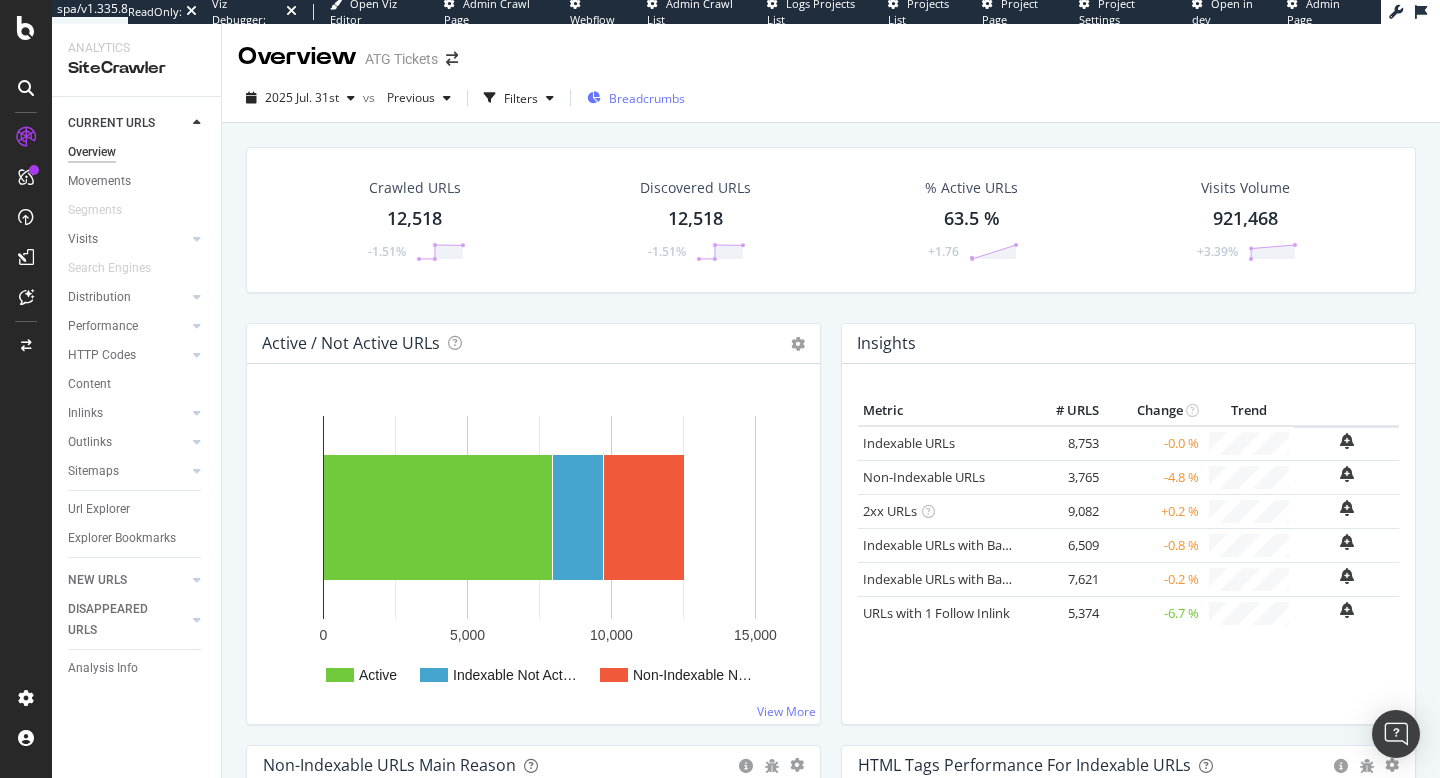 click on "Breadcrumbs" at bounding box center (647, 98) 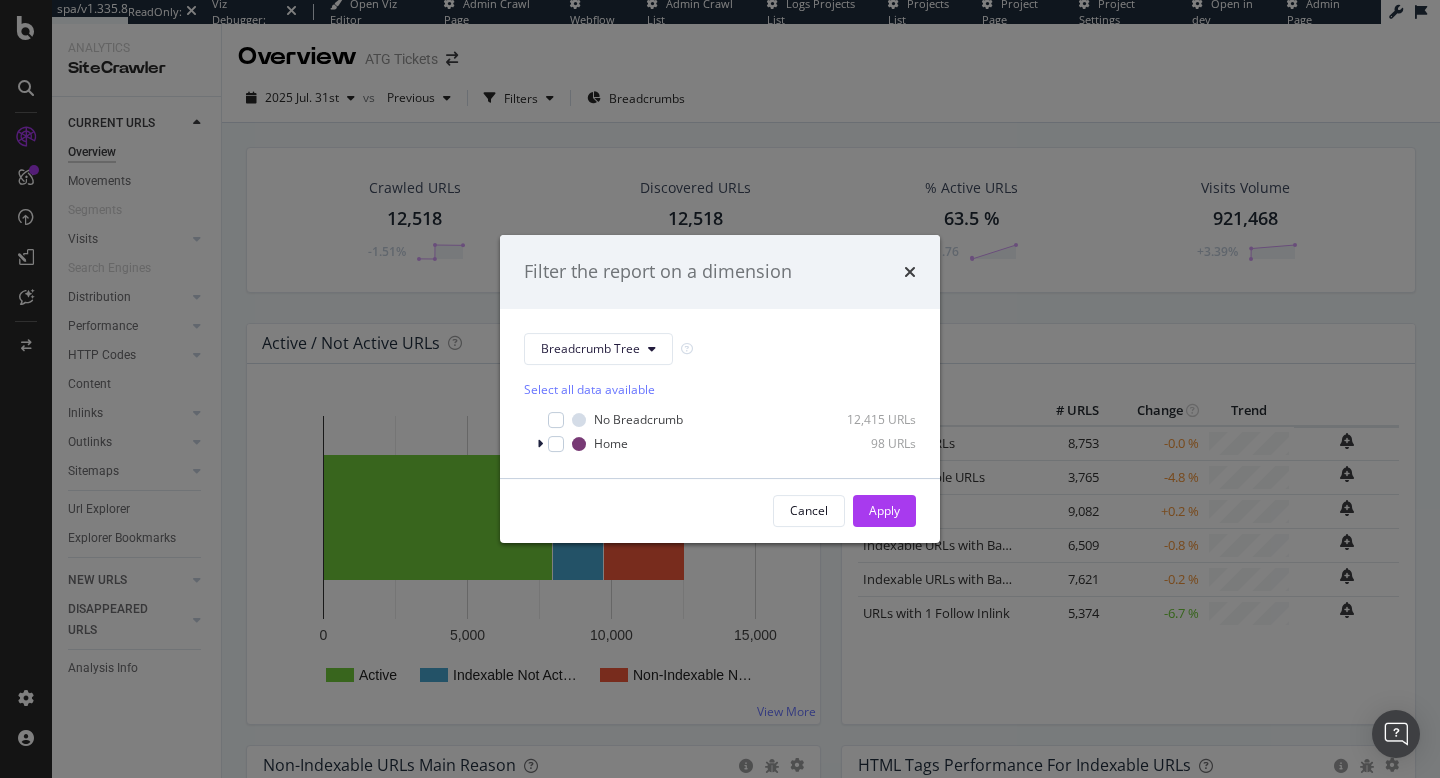 click on "Filter the report on a dimension Breadcrumb Tree Select all data available No Breadcrumb 12,415   URLs Home 98   URLs Cancel Apply" at bounding box center [720, 389] 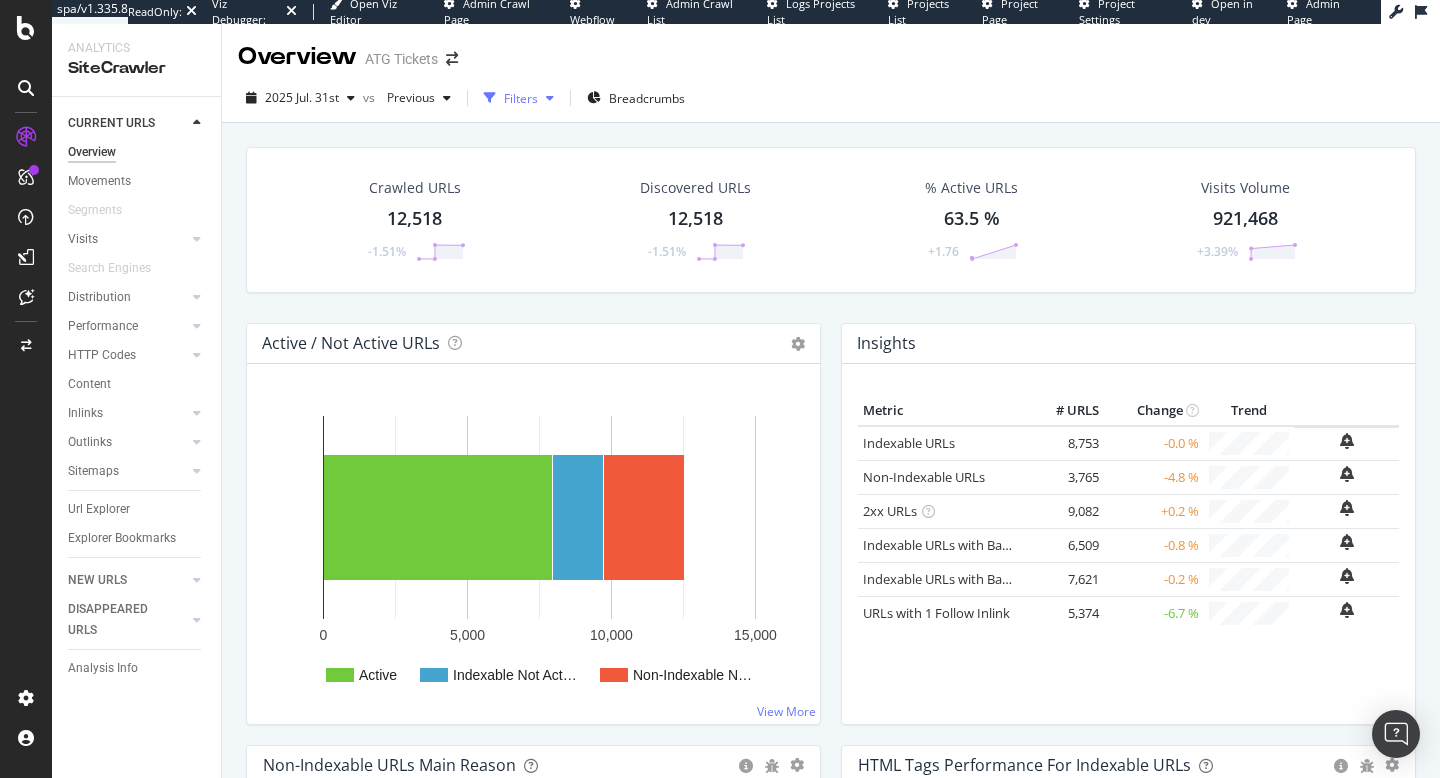 click on "Filters" at bounding box center (521, 98) 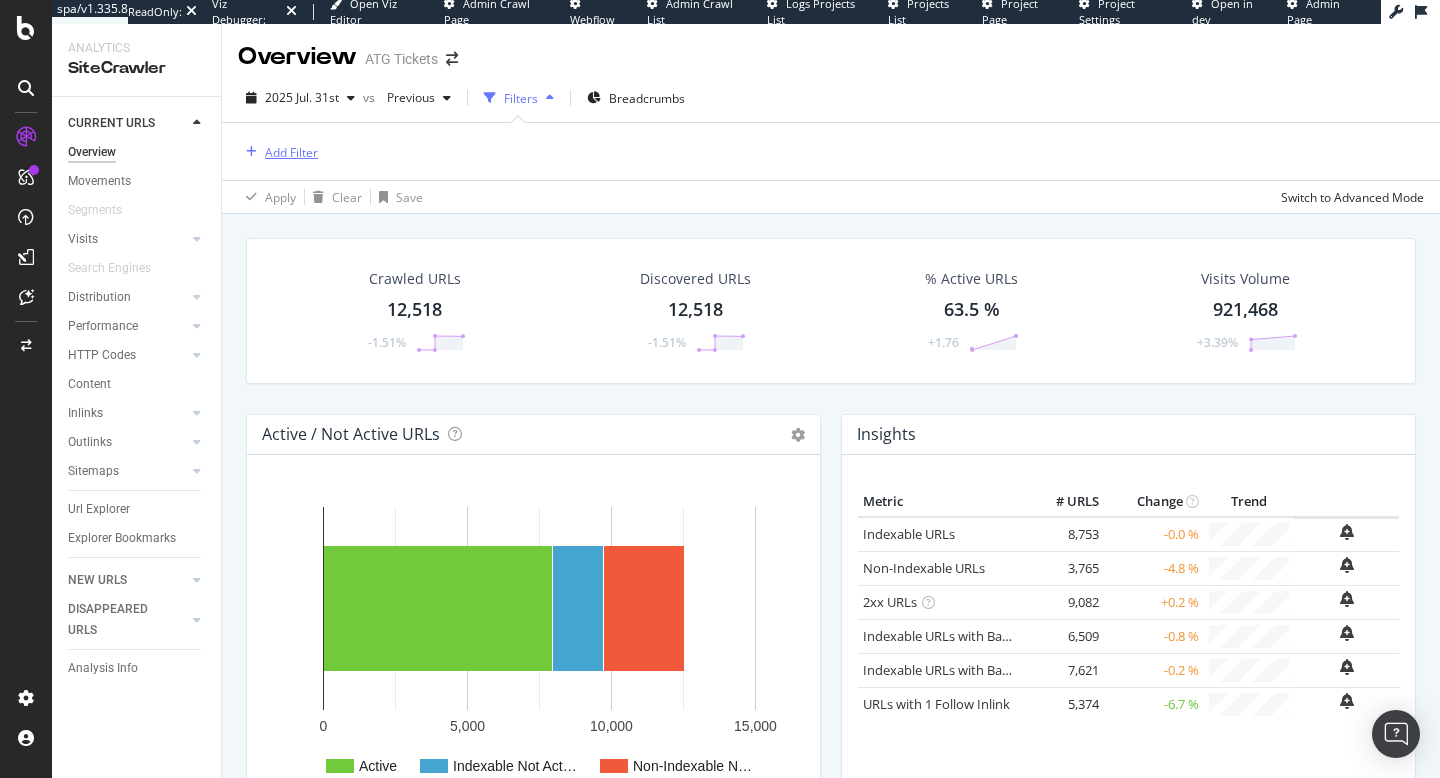 click on "Add Filter" at bounding box center (291, 152) 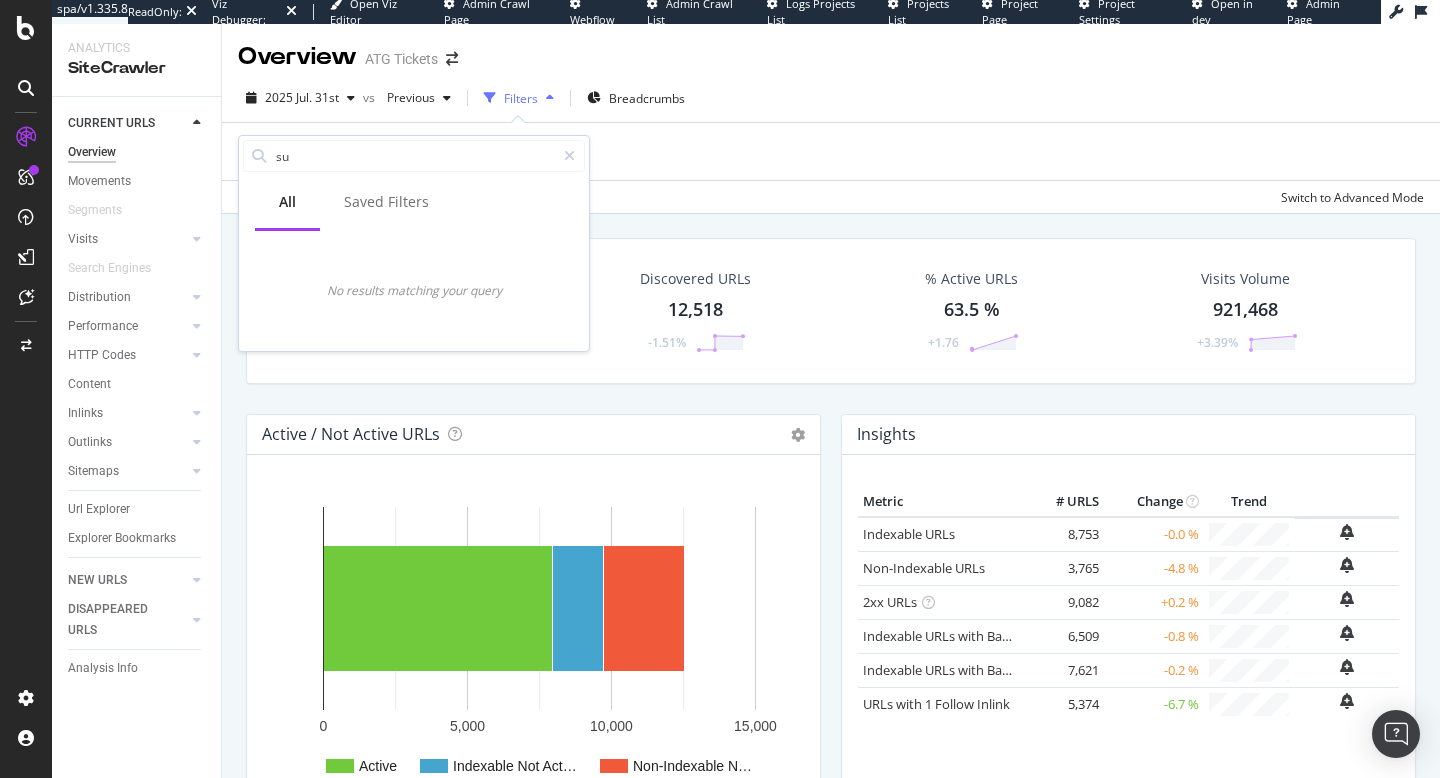 type on "s" 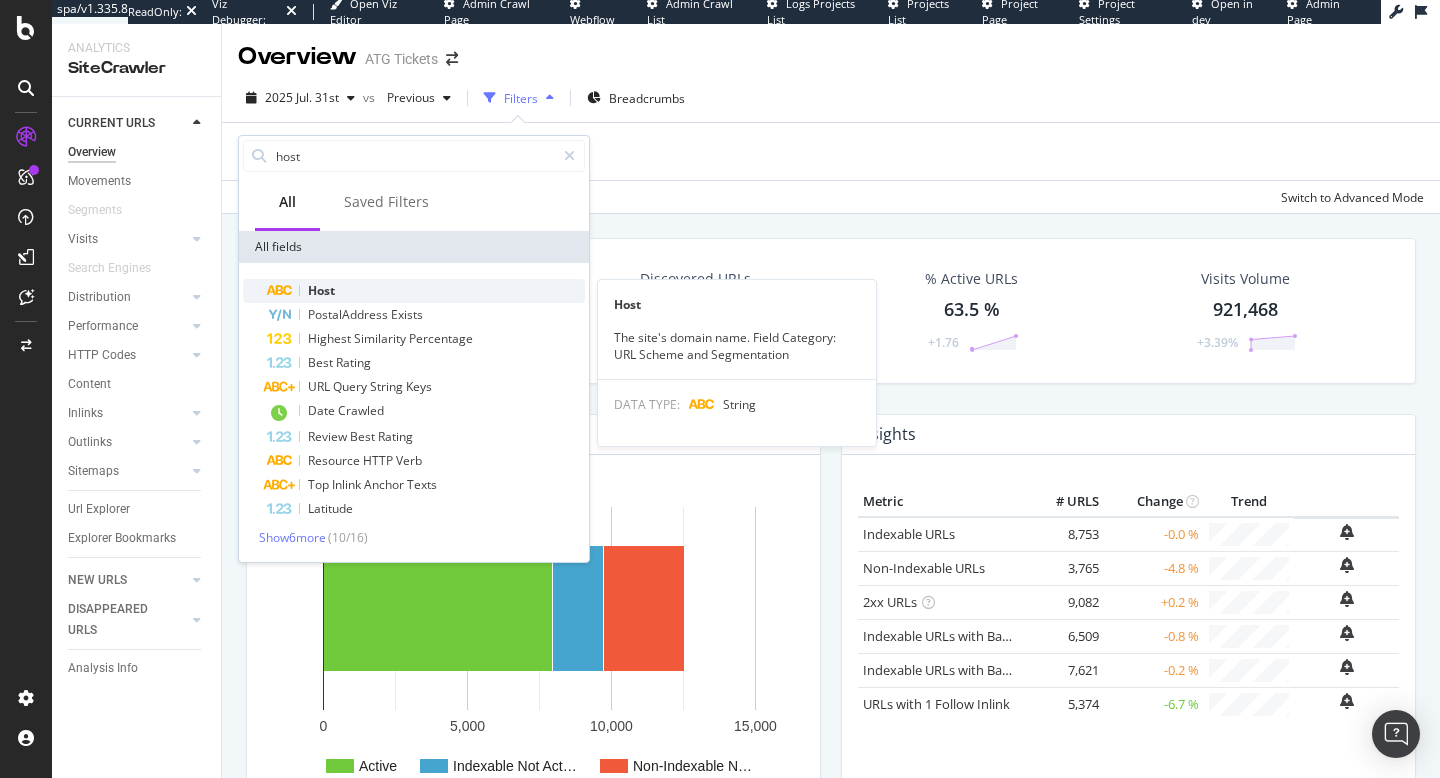 type on "host" 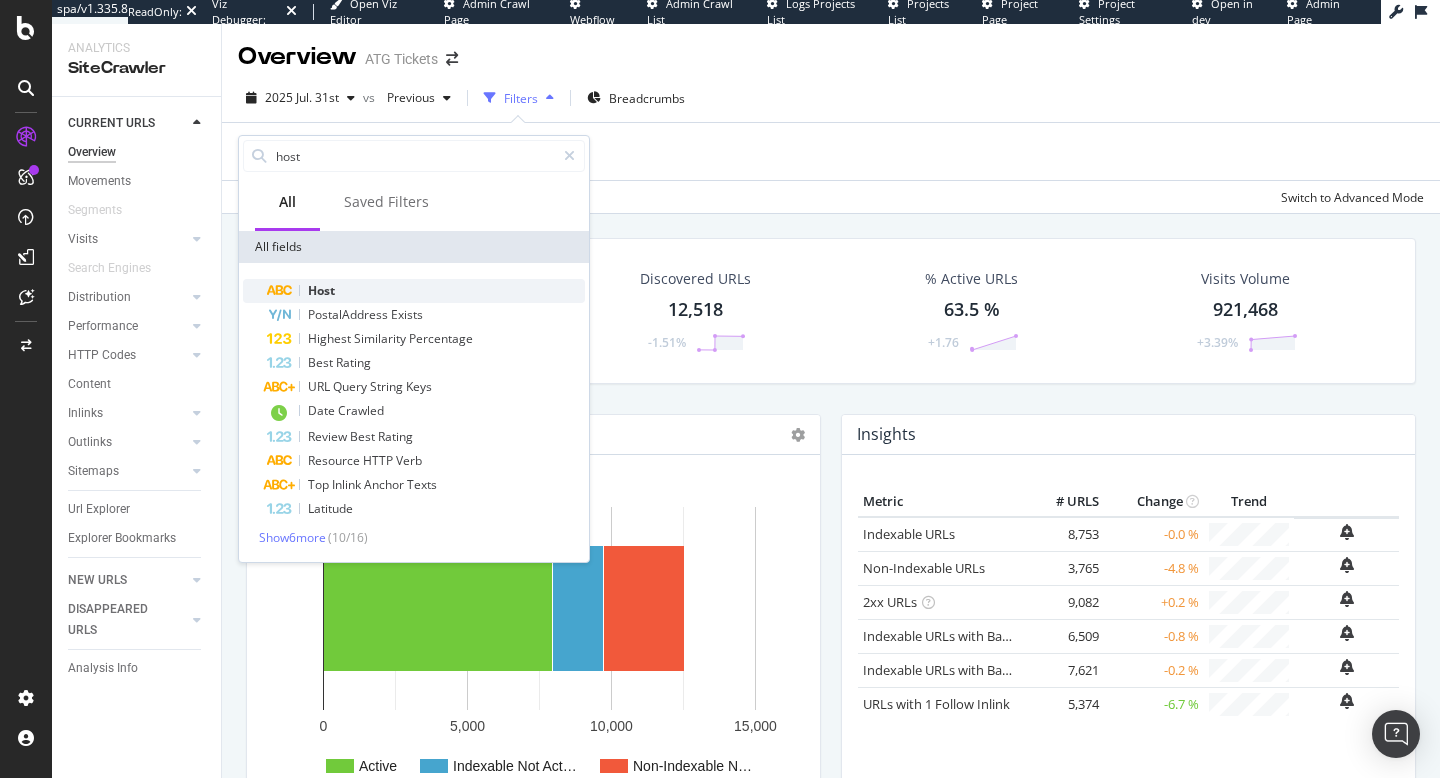 click on "Host" at bounding box center (426, 291) 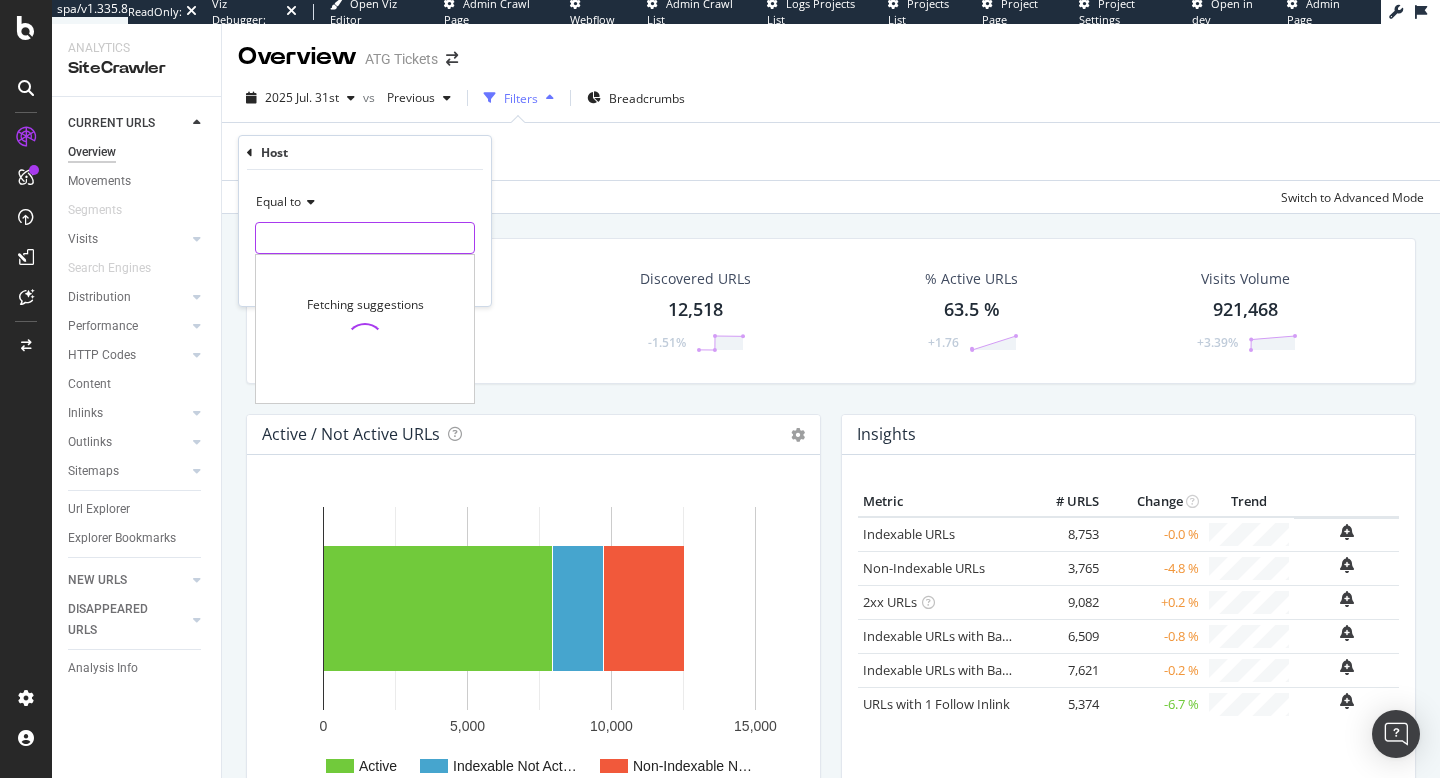 click at bounding box center (365, 238) 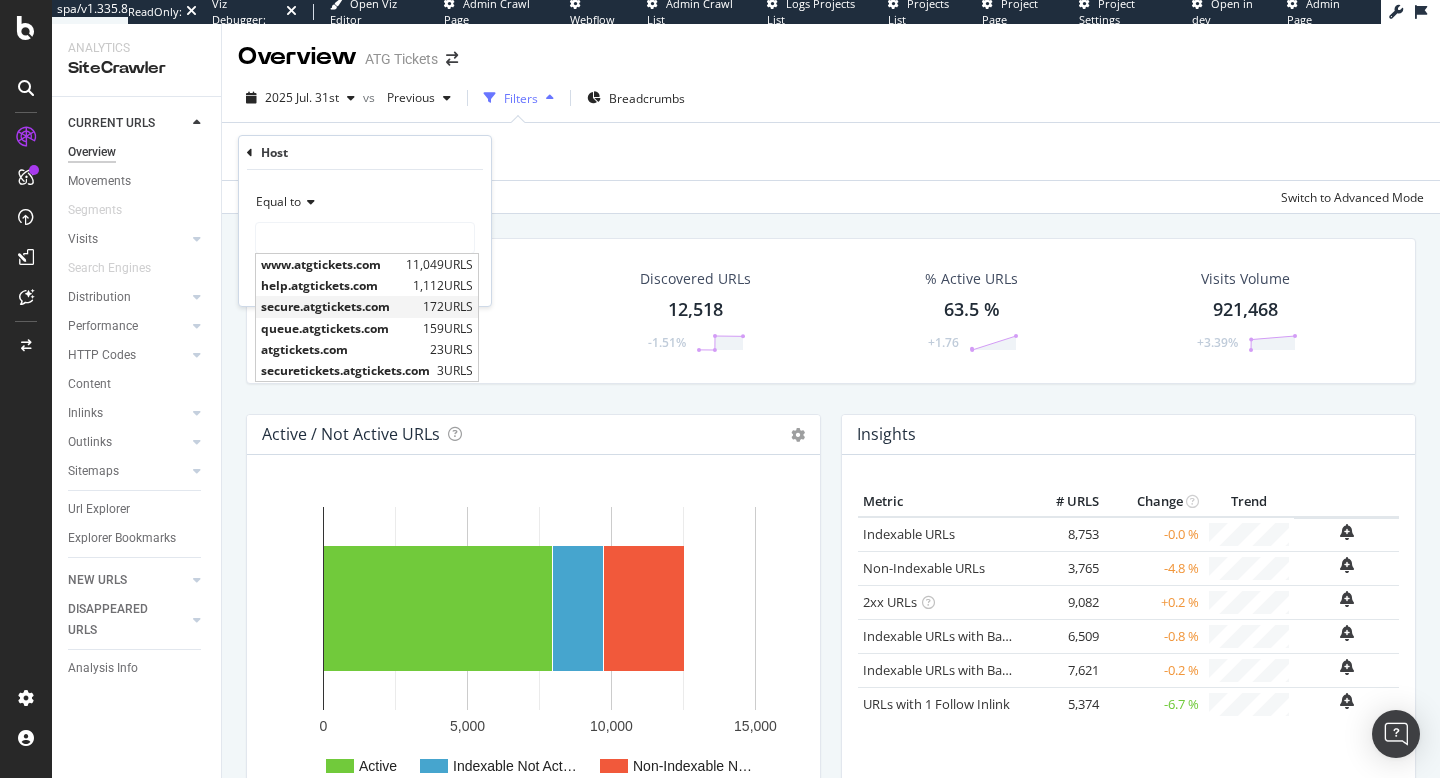 click on "secure.atgtickets.com" at bounding box center [339, 306] 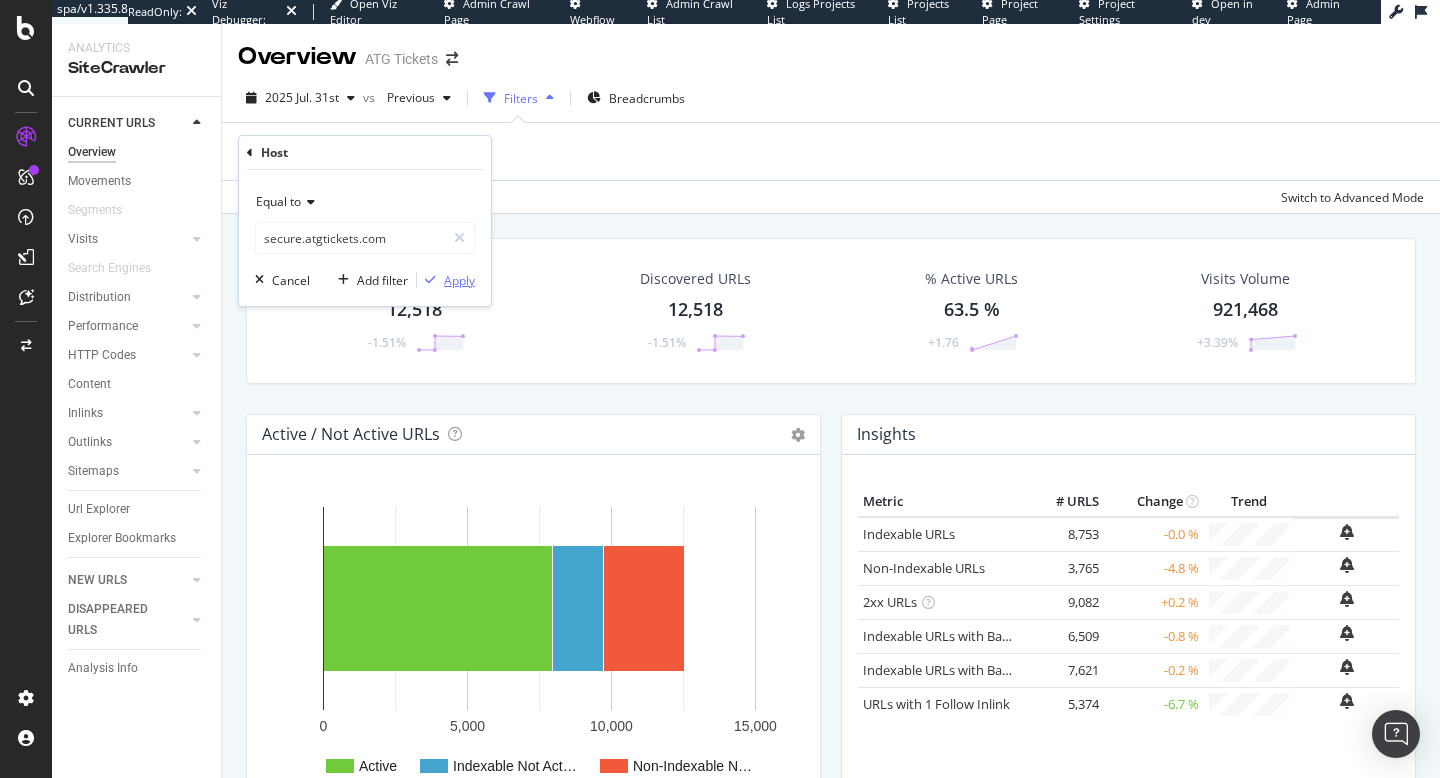 click on "Apply" at bounding box center (459, 280) 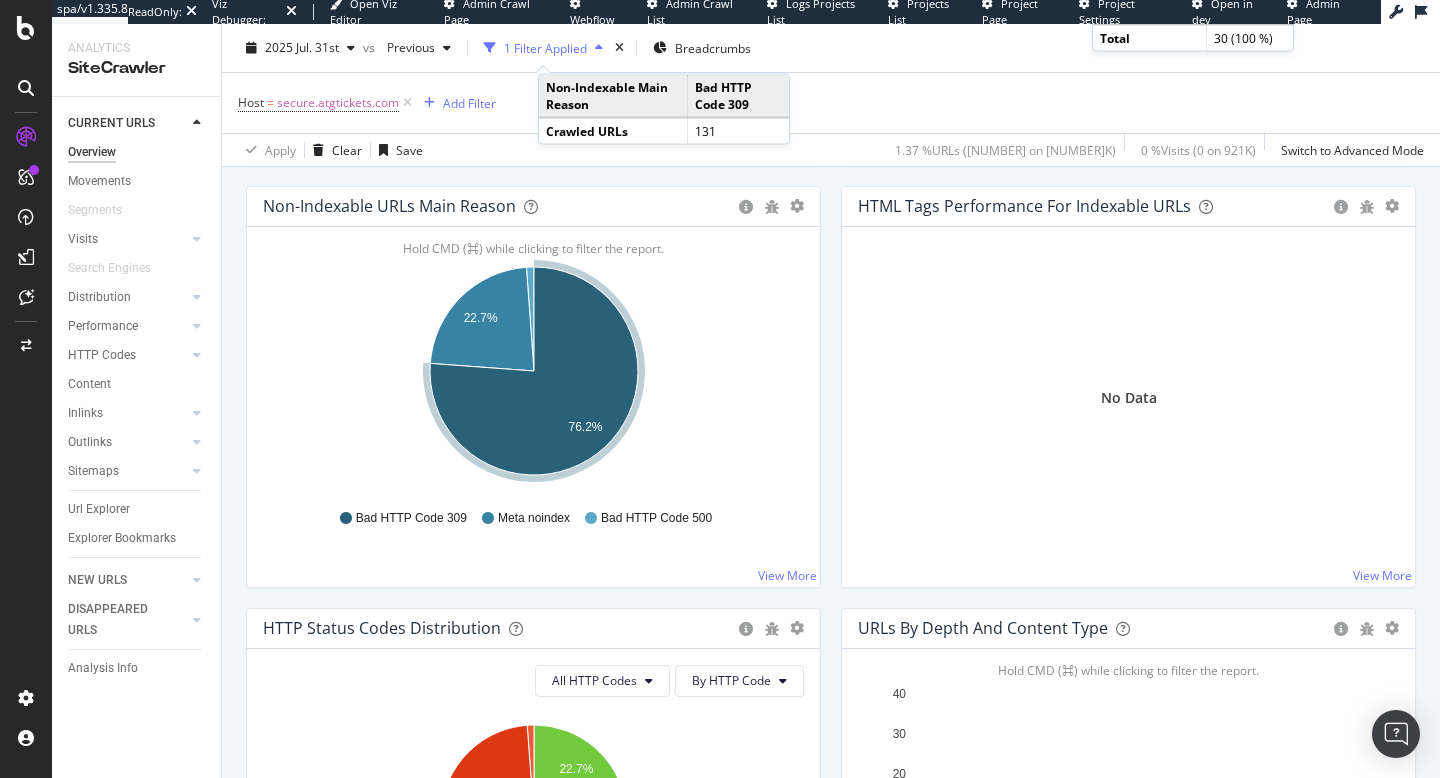 scroll, scrollTop: 0, scrollLeft: 0, axis: both 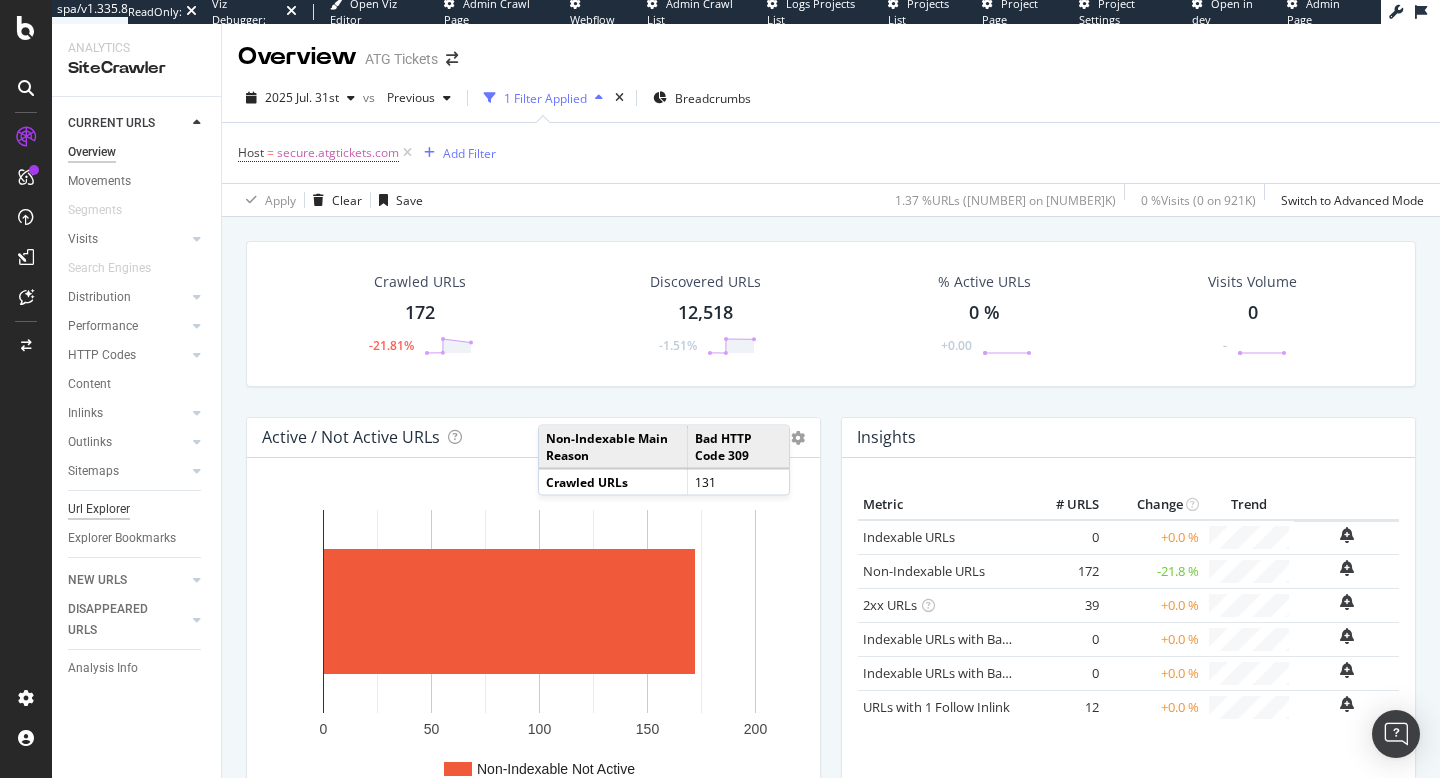 drag, startPoint x: 129, startPoint y: 498, endPoint x: 117, endPoint y: 505, distance: 13.892444 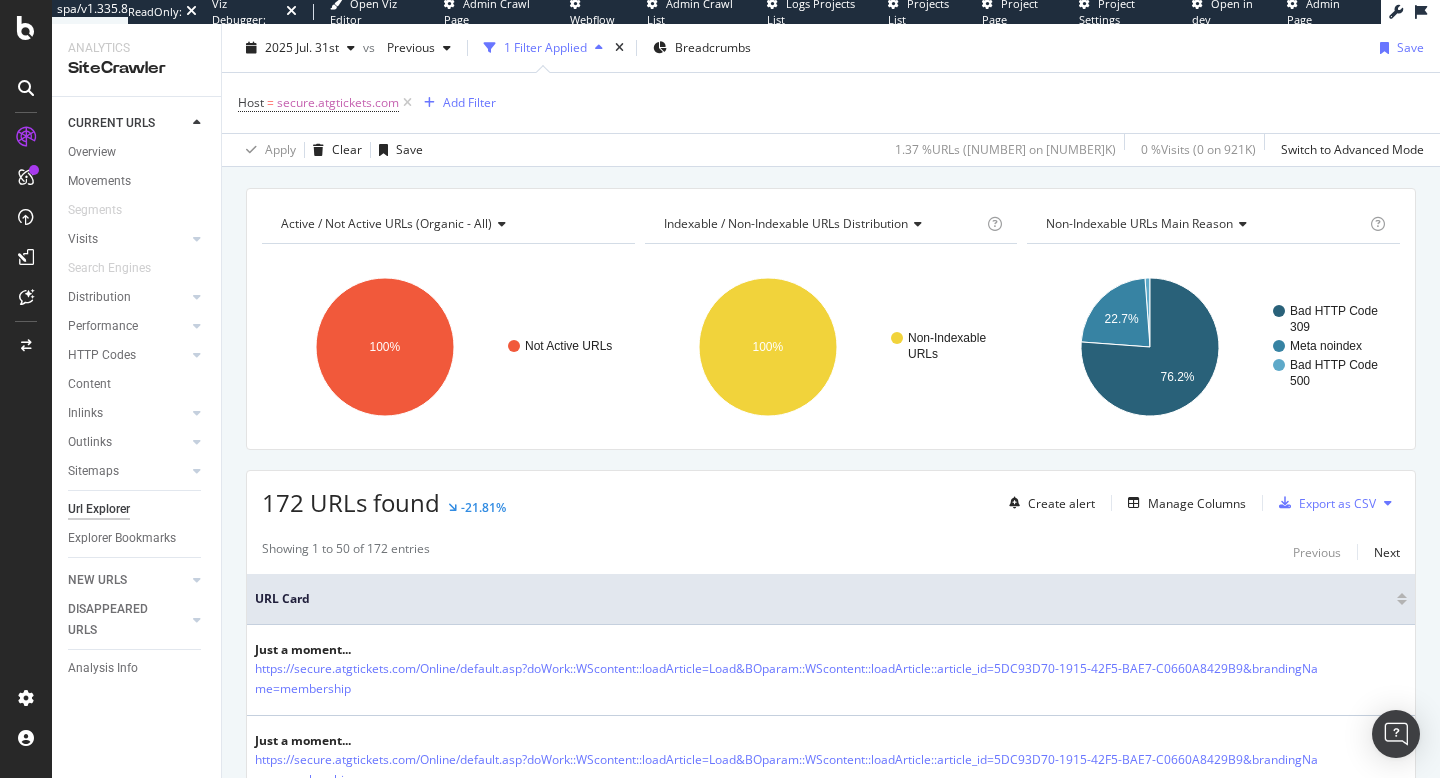 scroll, scrollTop: 0, scrollLeft: 0, axis: both 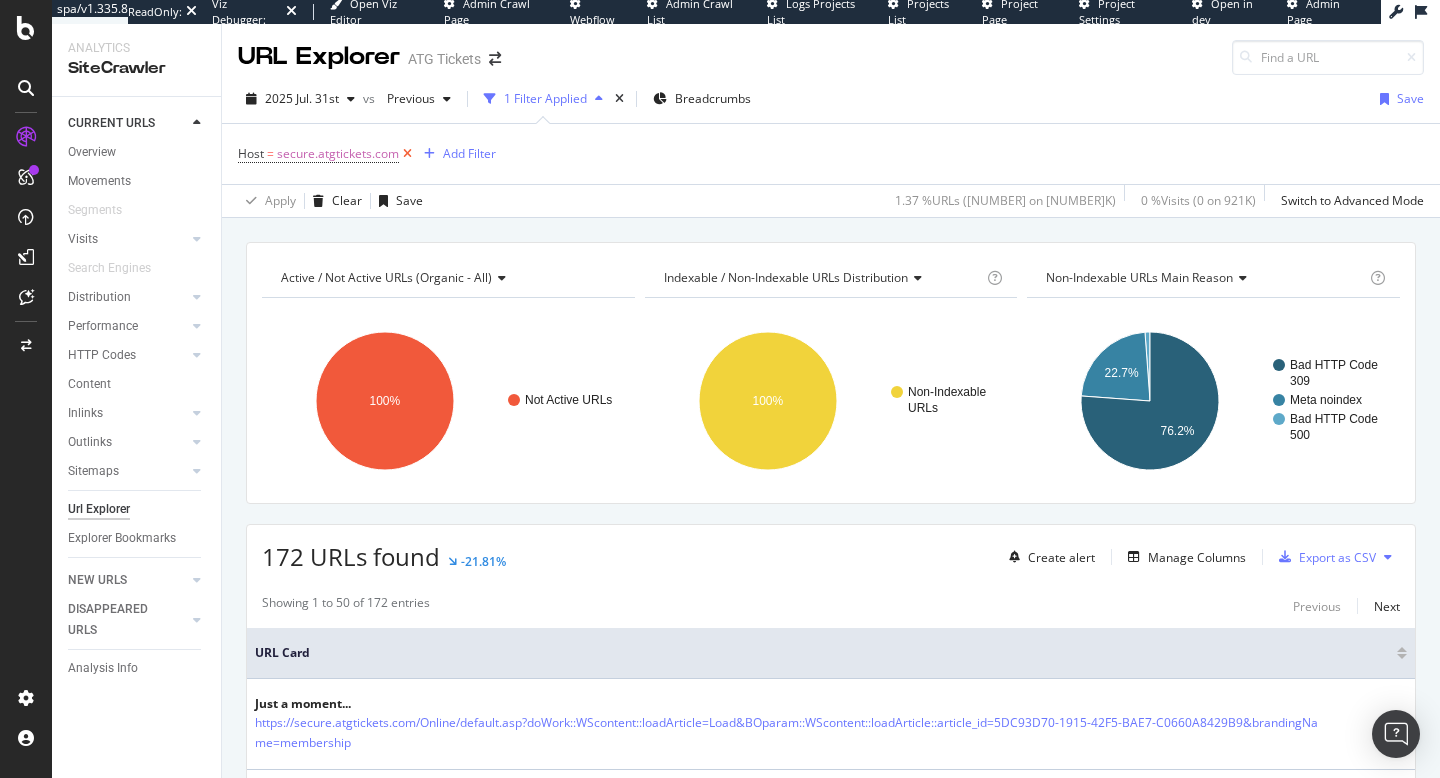 click at bounding box center [407, 154] 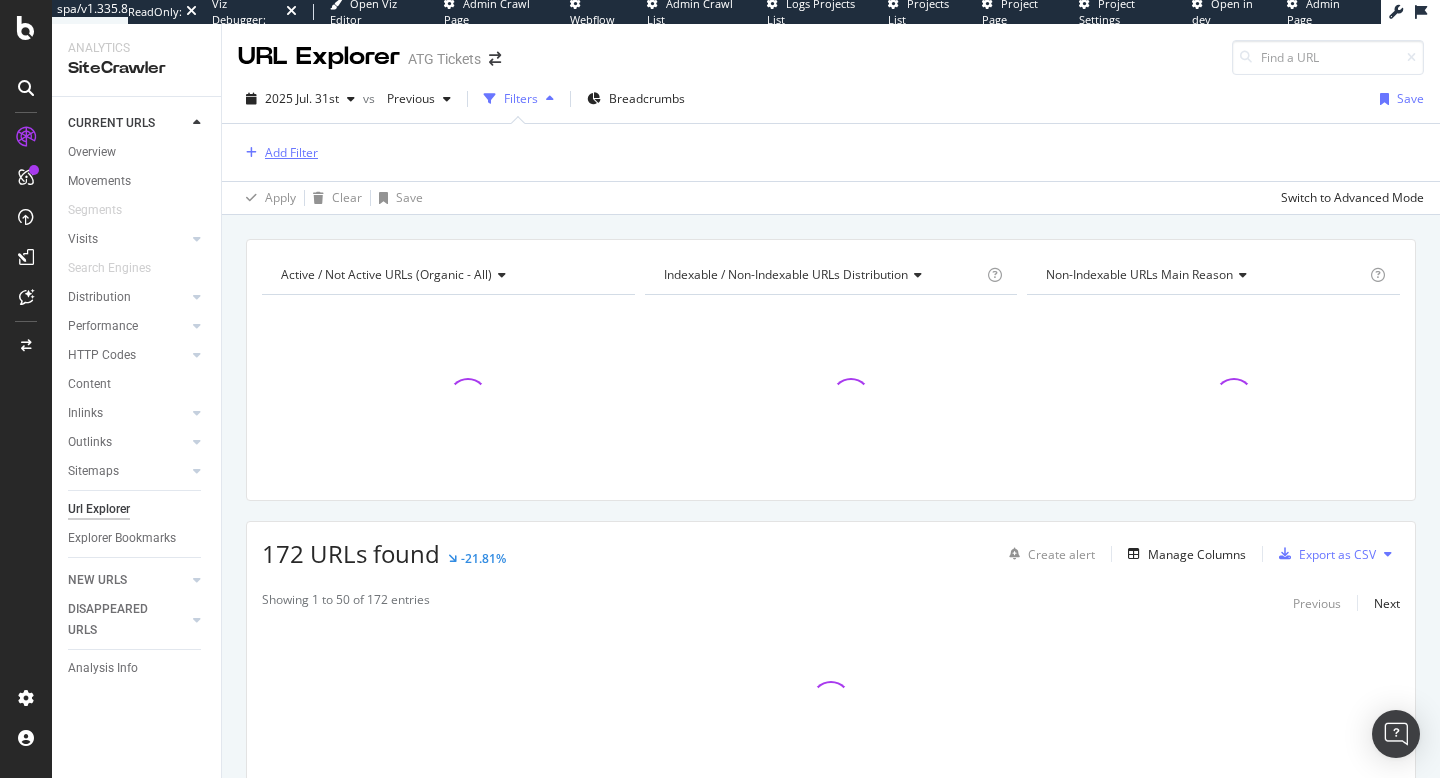 click on "Add Filter" at bounding box center [291, 152] 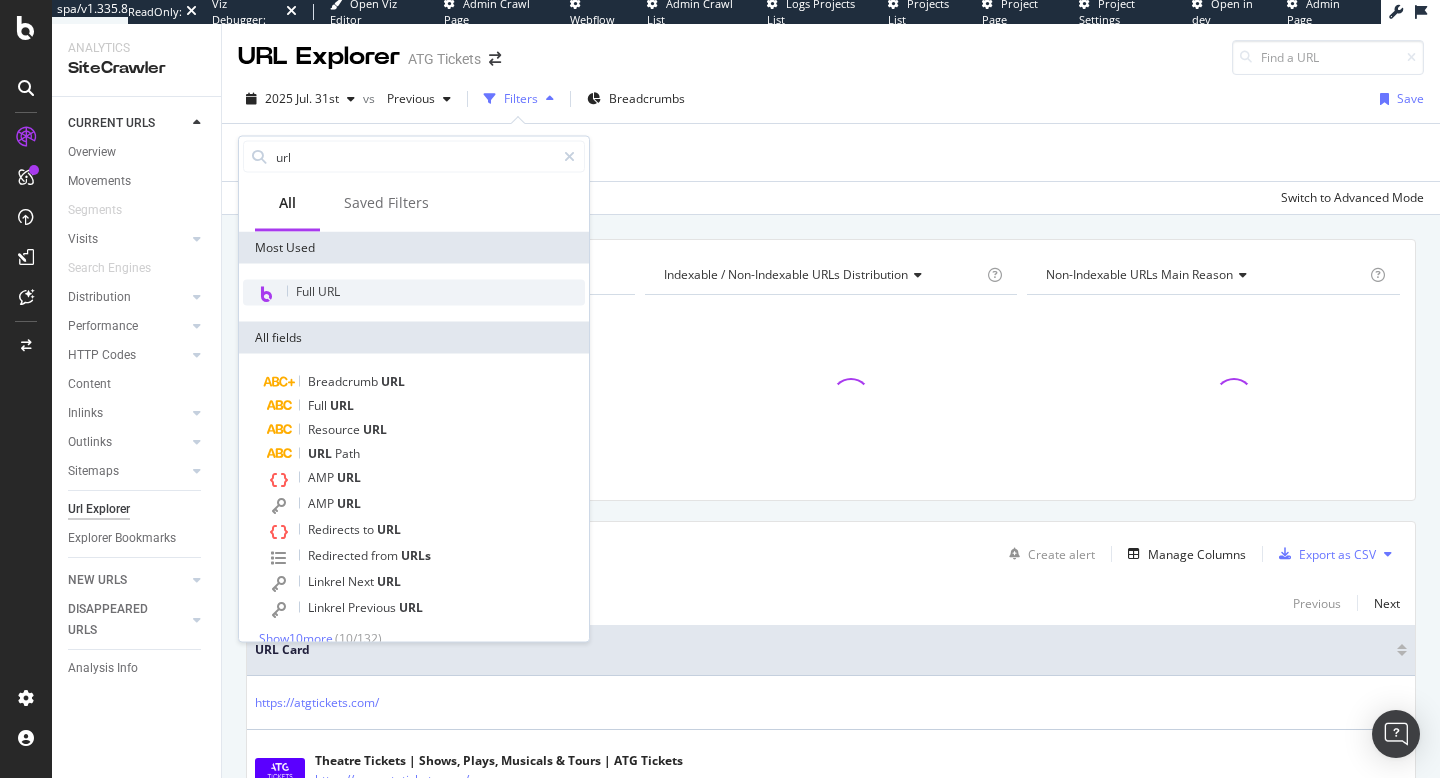 type on "url" 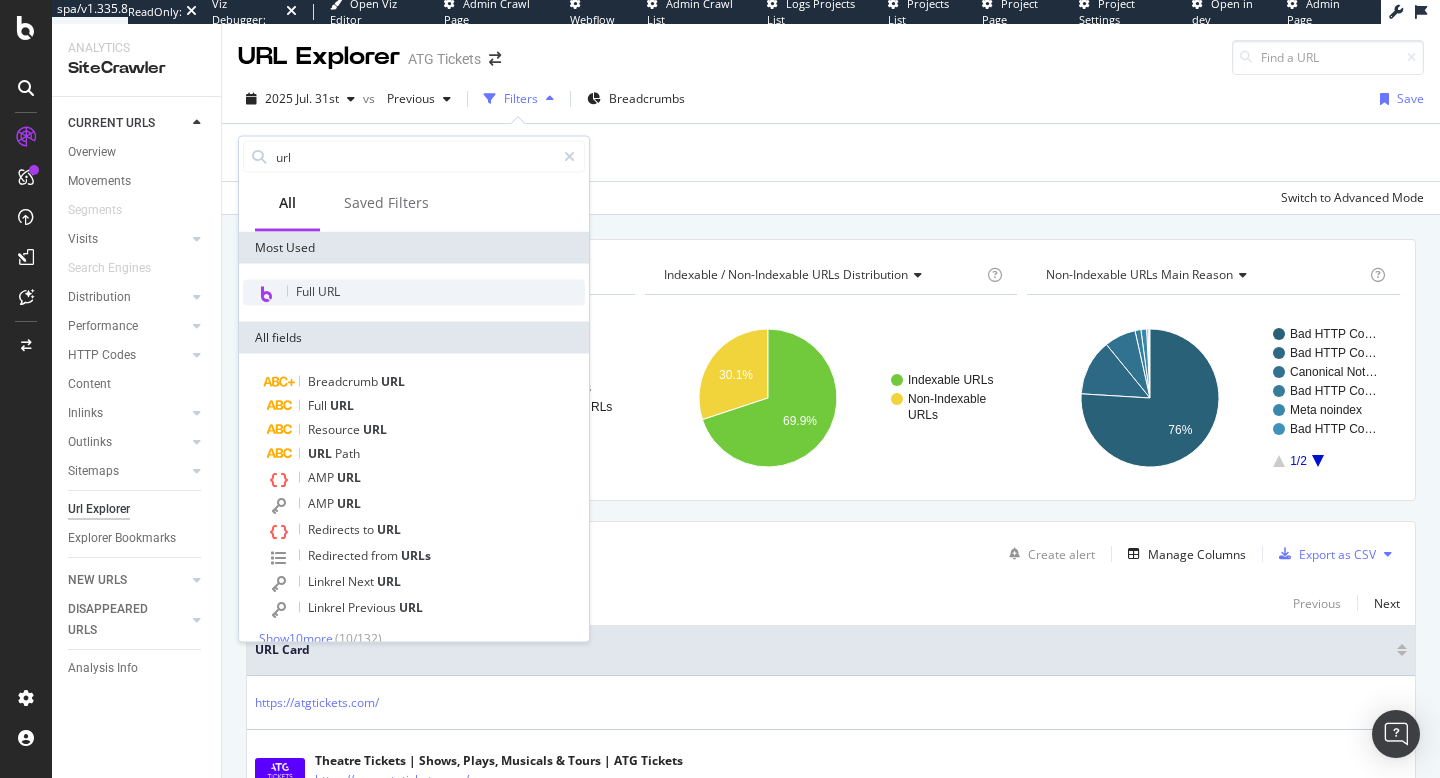 click on "Full URL" at bounding box center [318, 291] 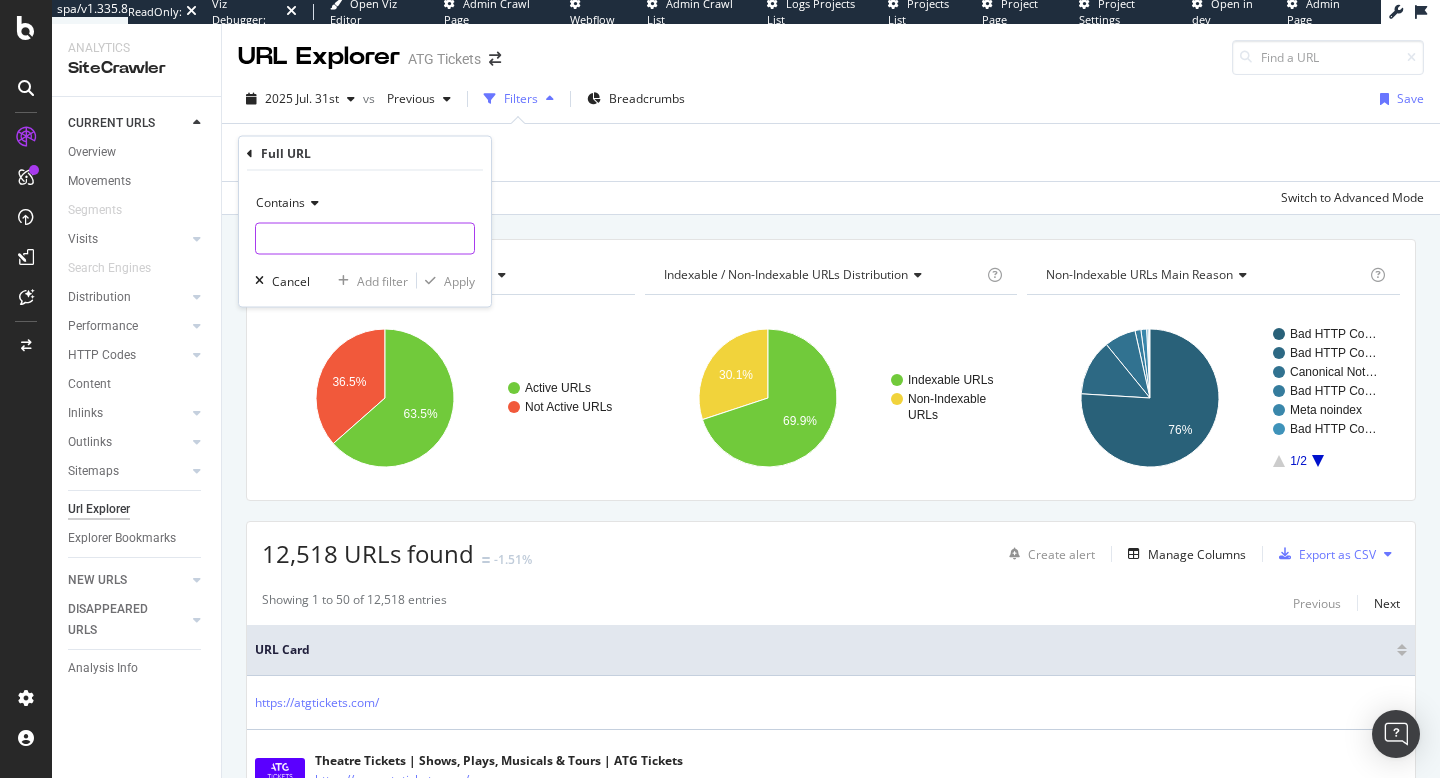 click at bounding box center (365, 239) 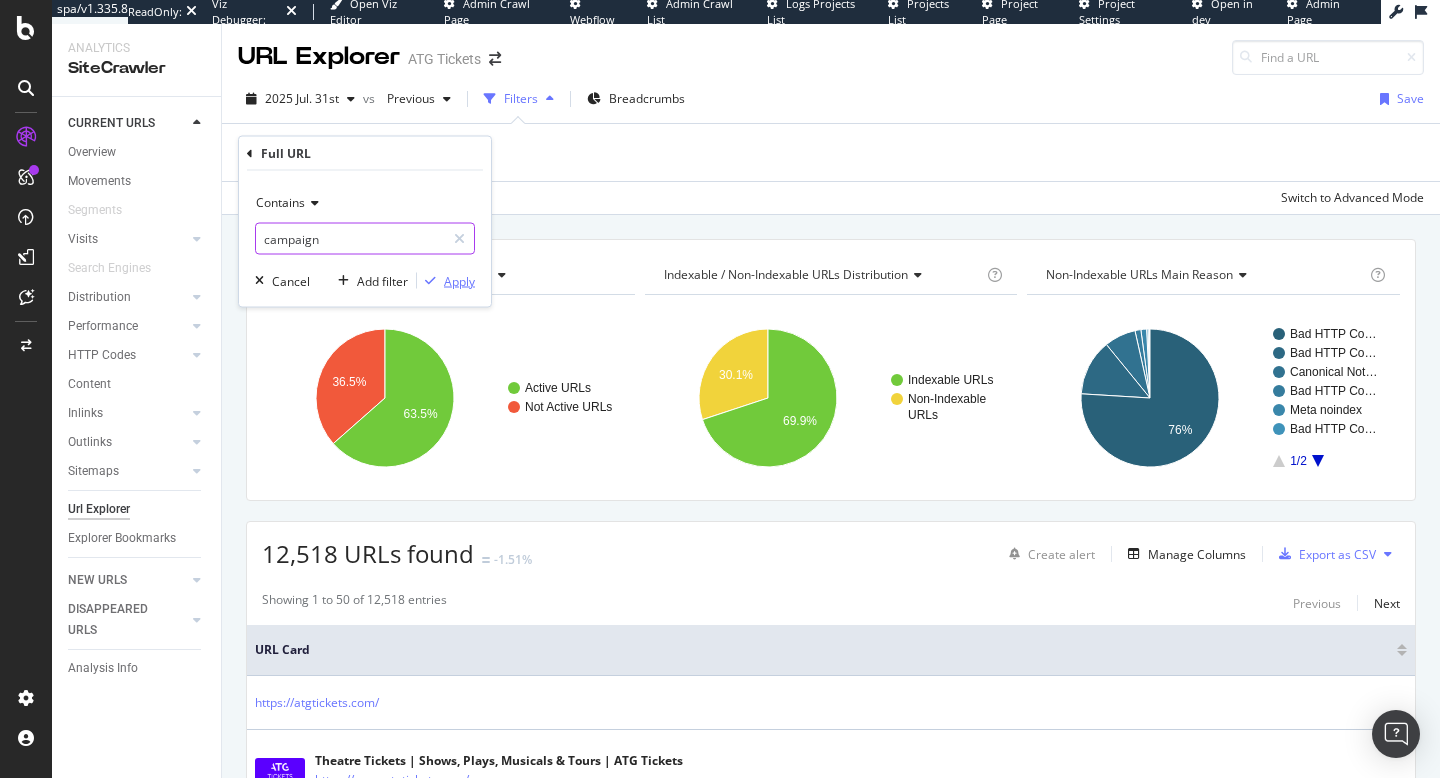 type on "campaign" 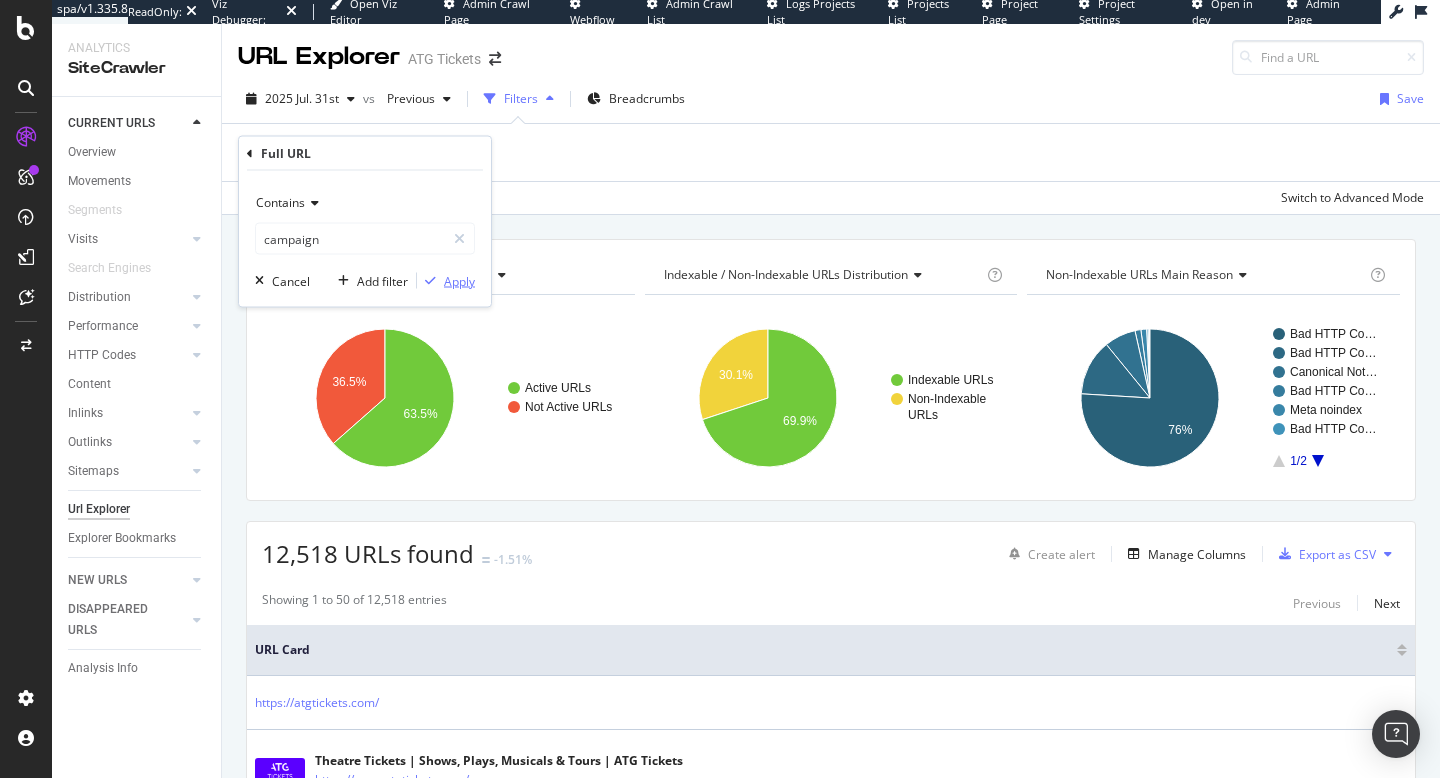 click on "Apply" at bounding box center (459, 280) 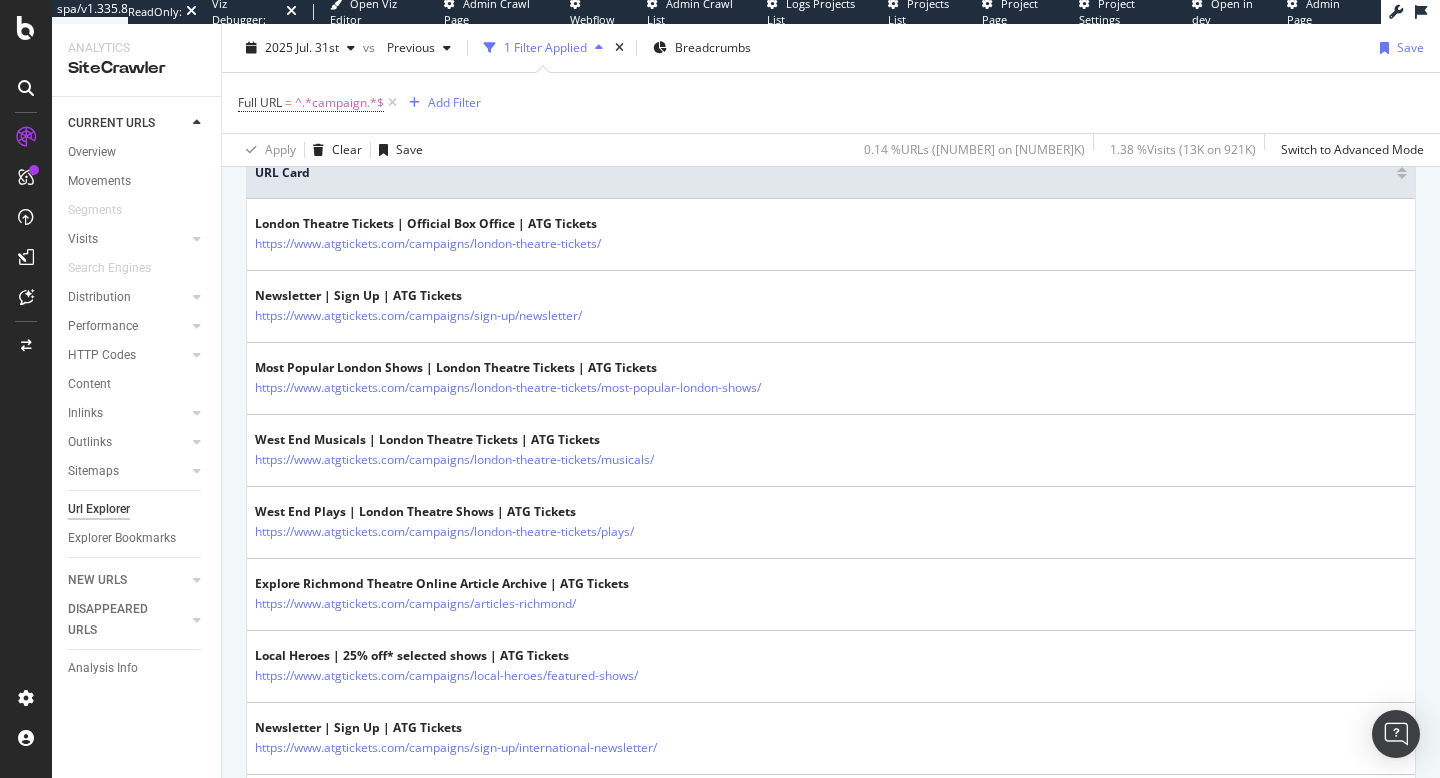 scroll, scrollTop: 481, scrollLeft: 0, axis: vertical 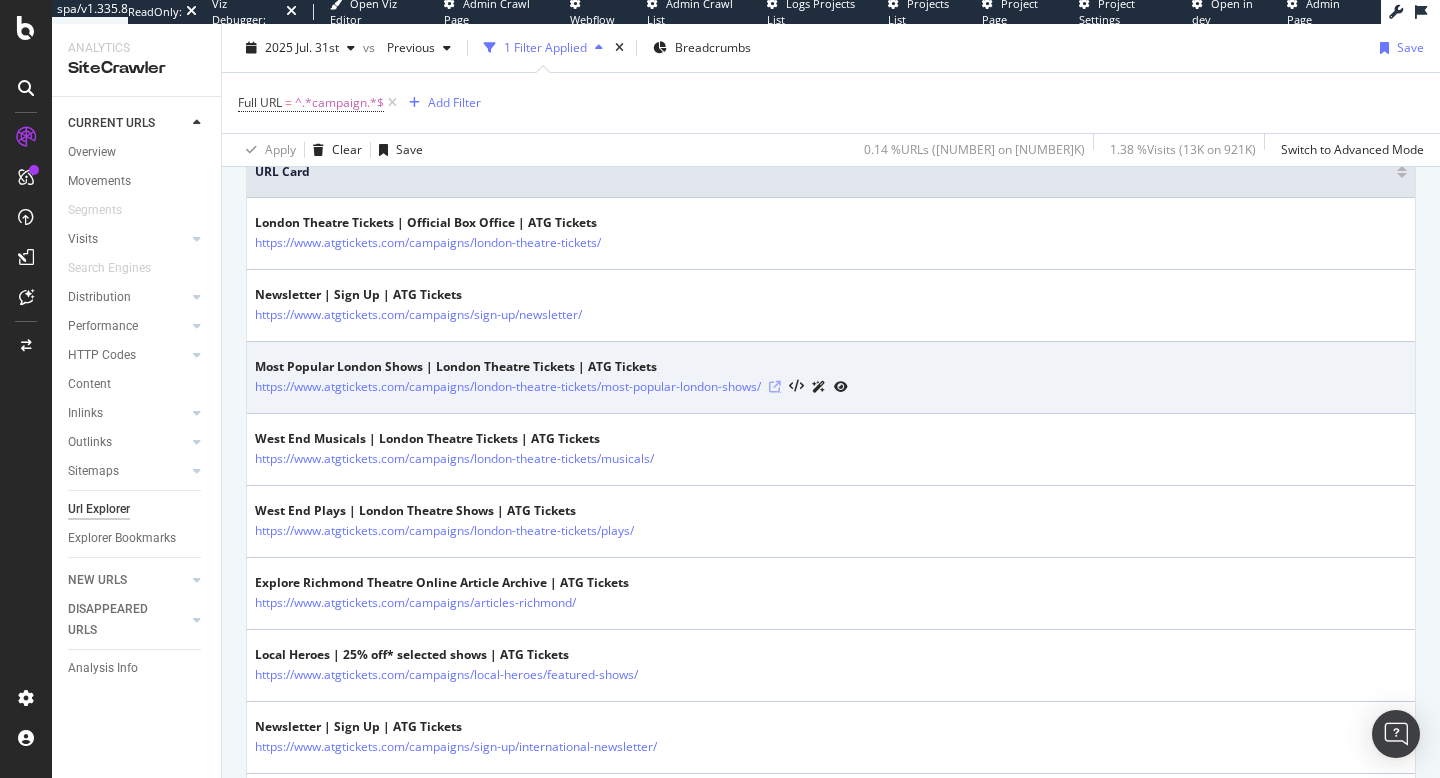 click at bounding box center (775, 387) 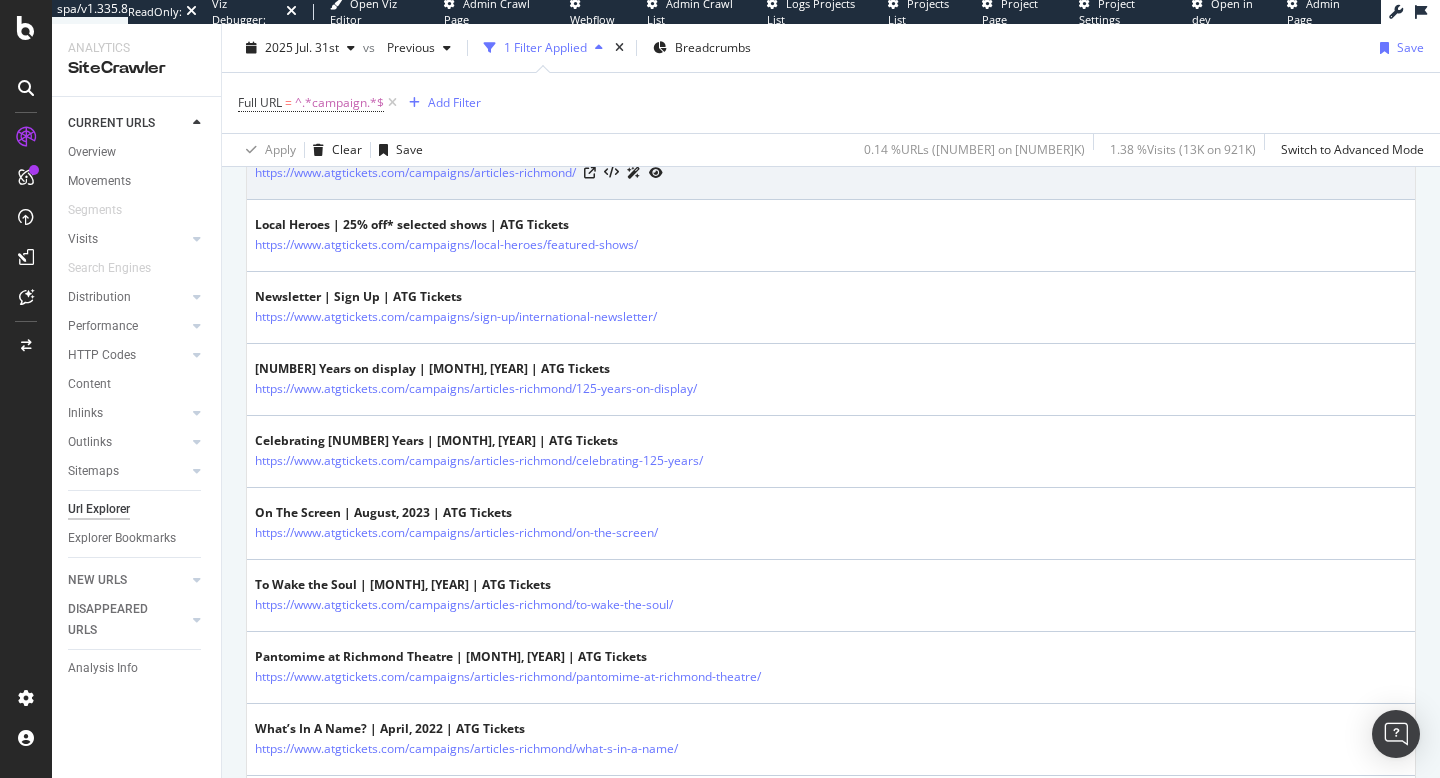 scroll, scrollTop: 912, scrollLeft: 0, axis: vertical 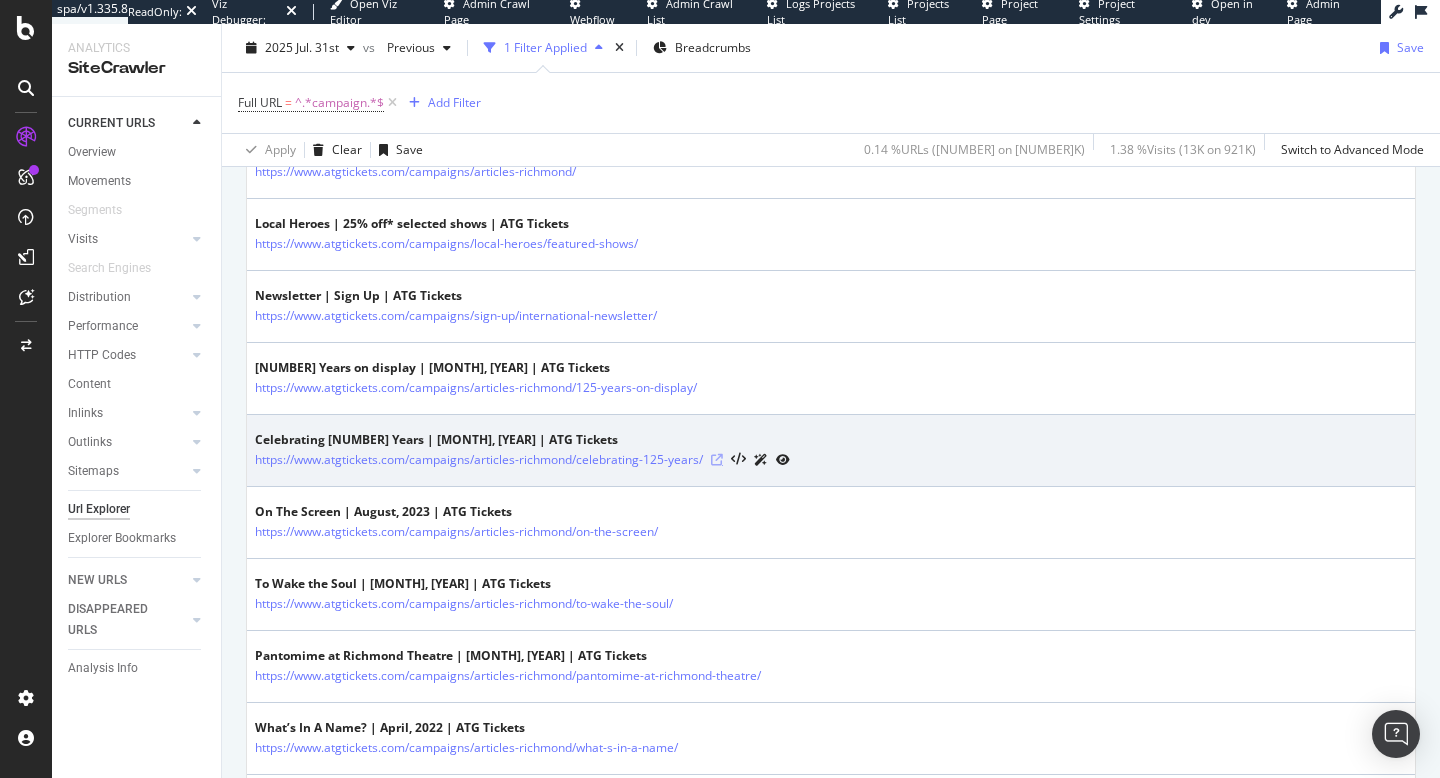 click at bounding box center (717, 460) 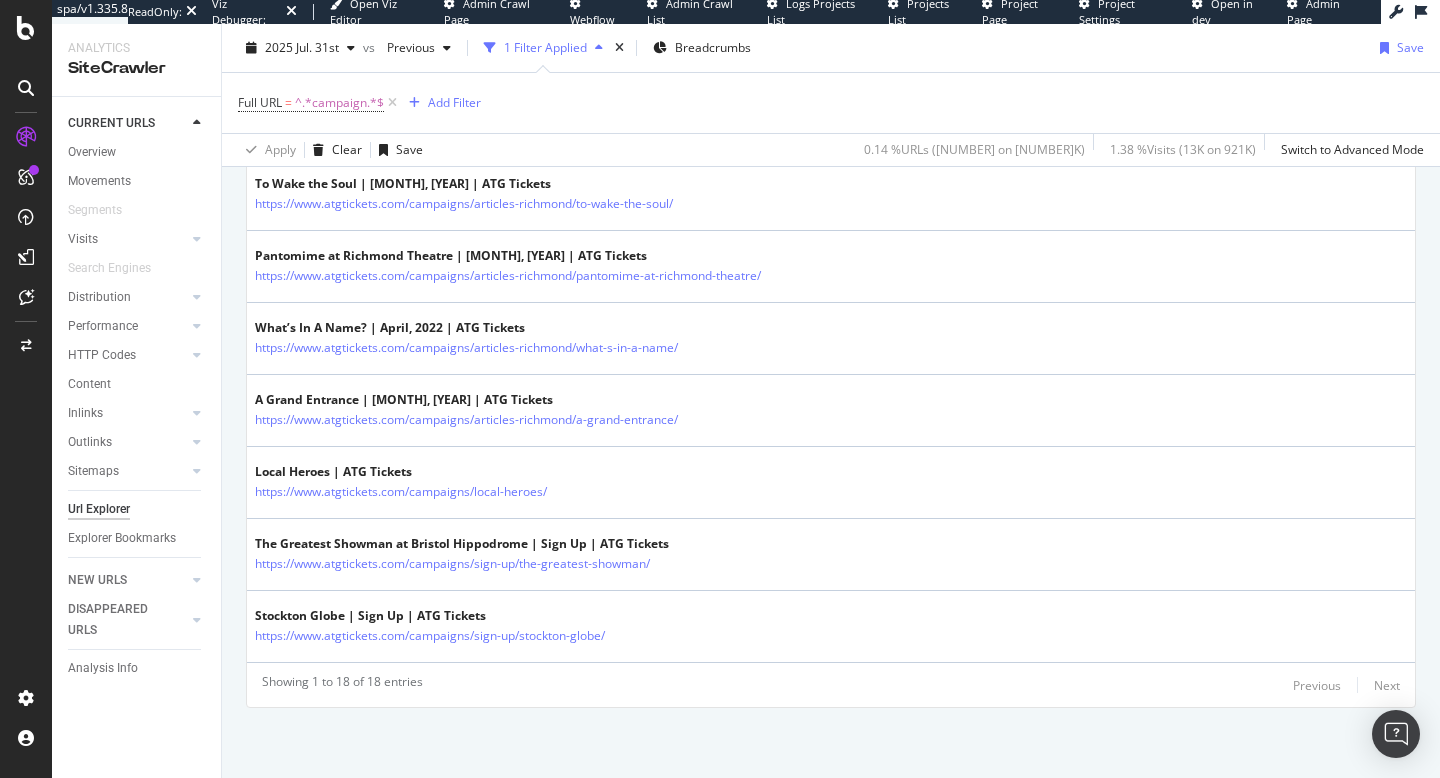 scroll, scrollTop: 1312, scrollLeft: 0, axis: vertical 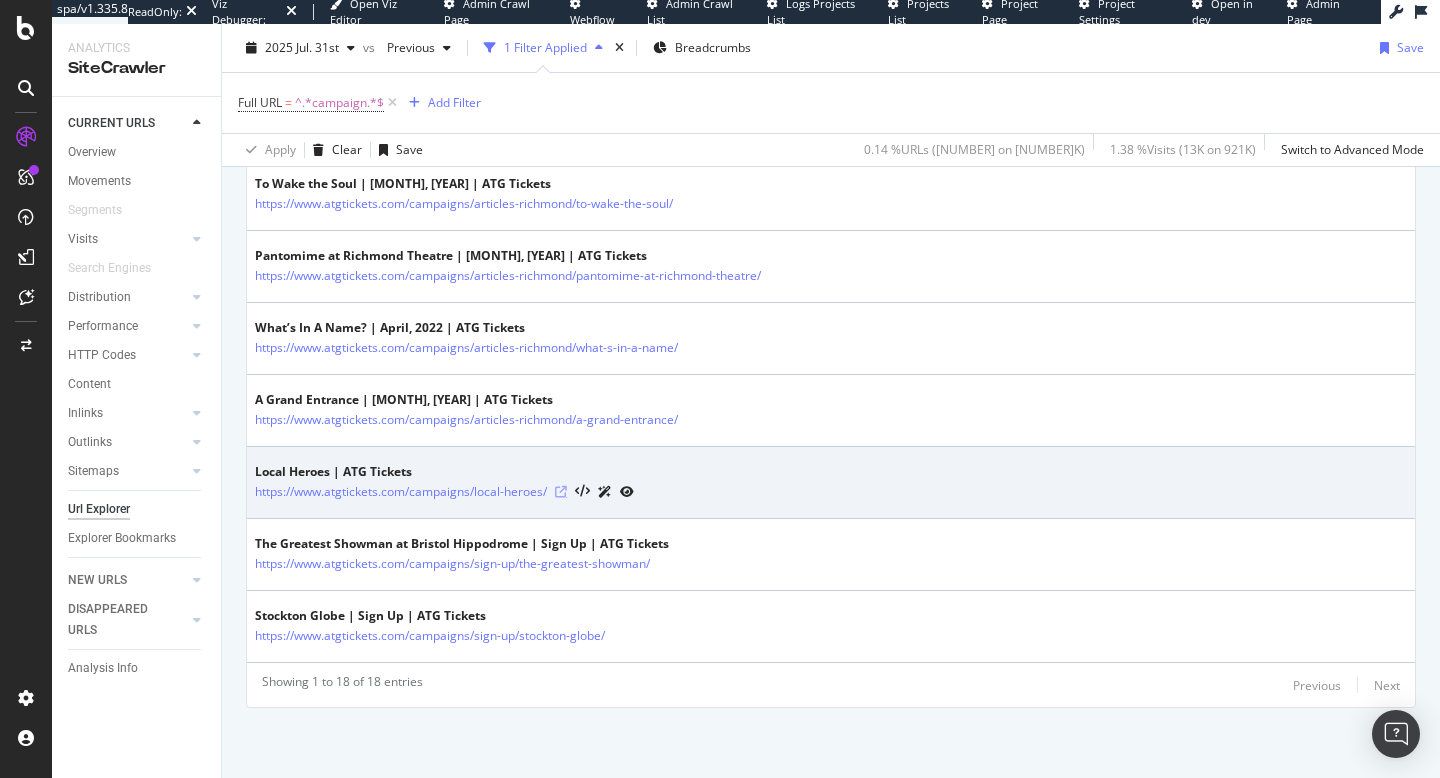 click at bounding box center (561, 492) 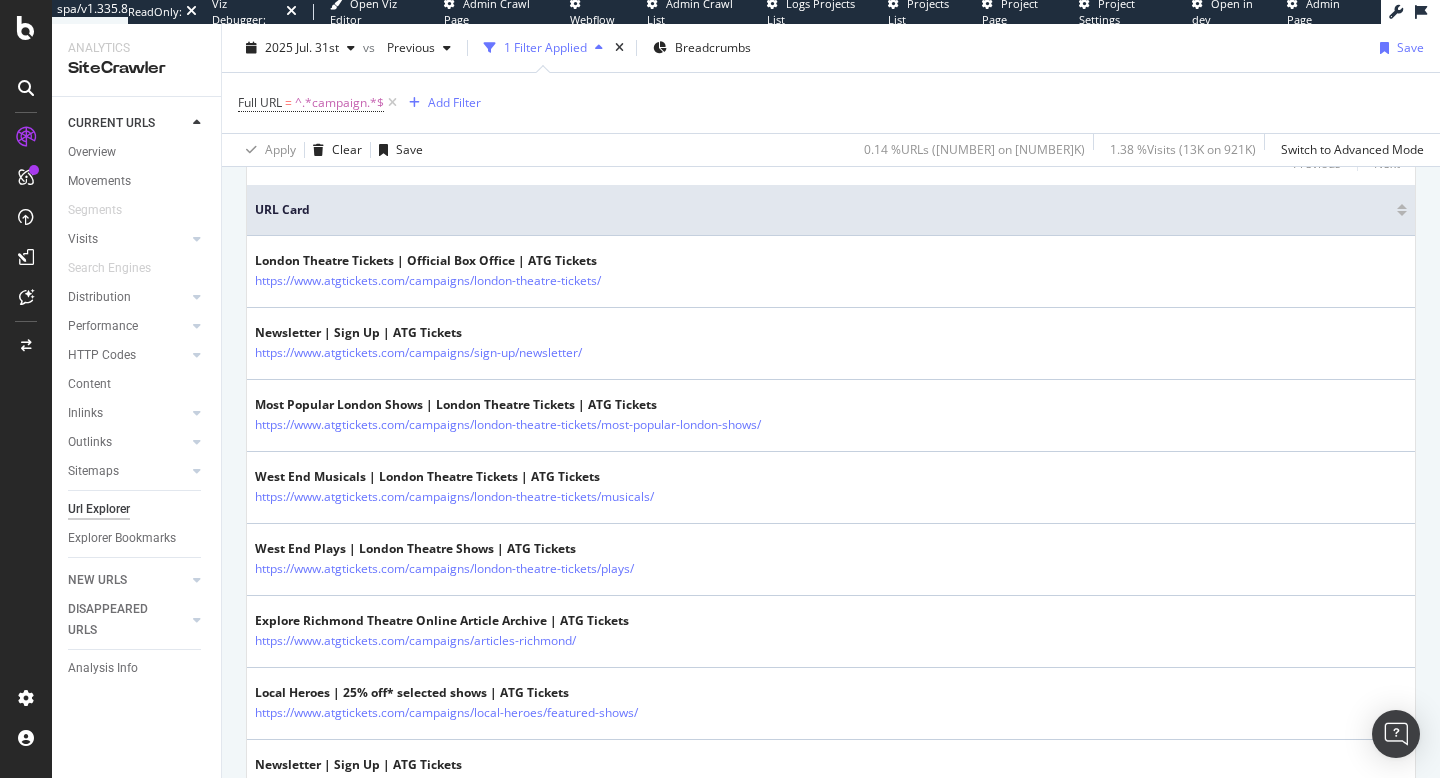 scroll, scrollTop: 0, scrollLeft: 0, axis: both 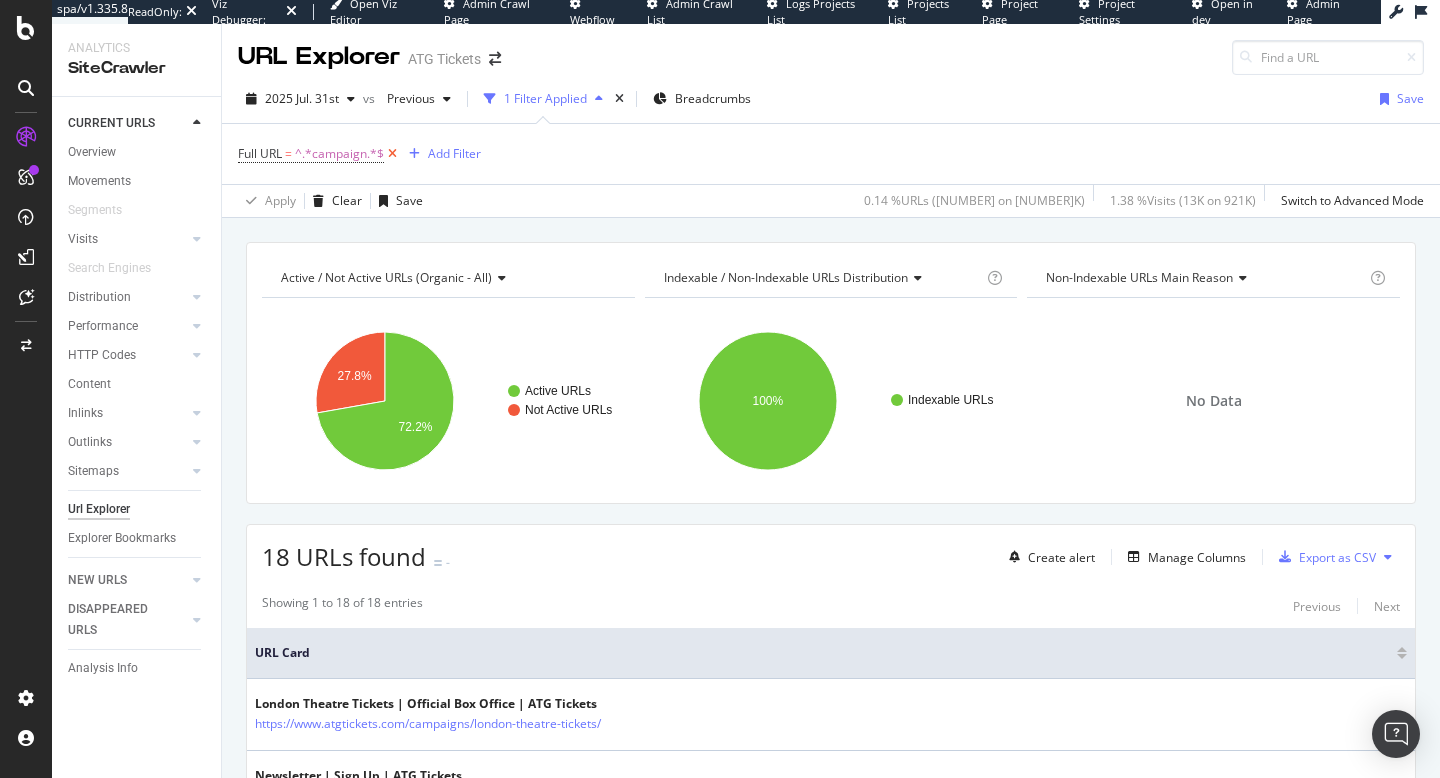 click at bounding box center (392, 154) 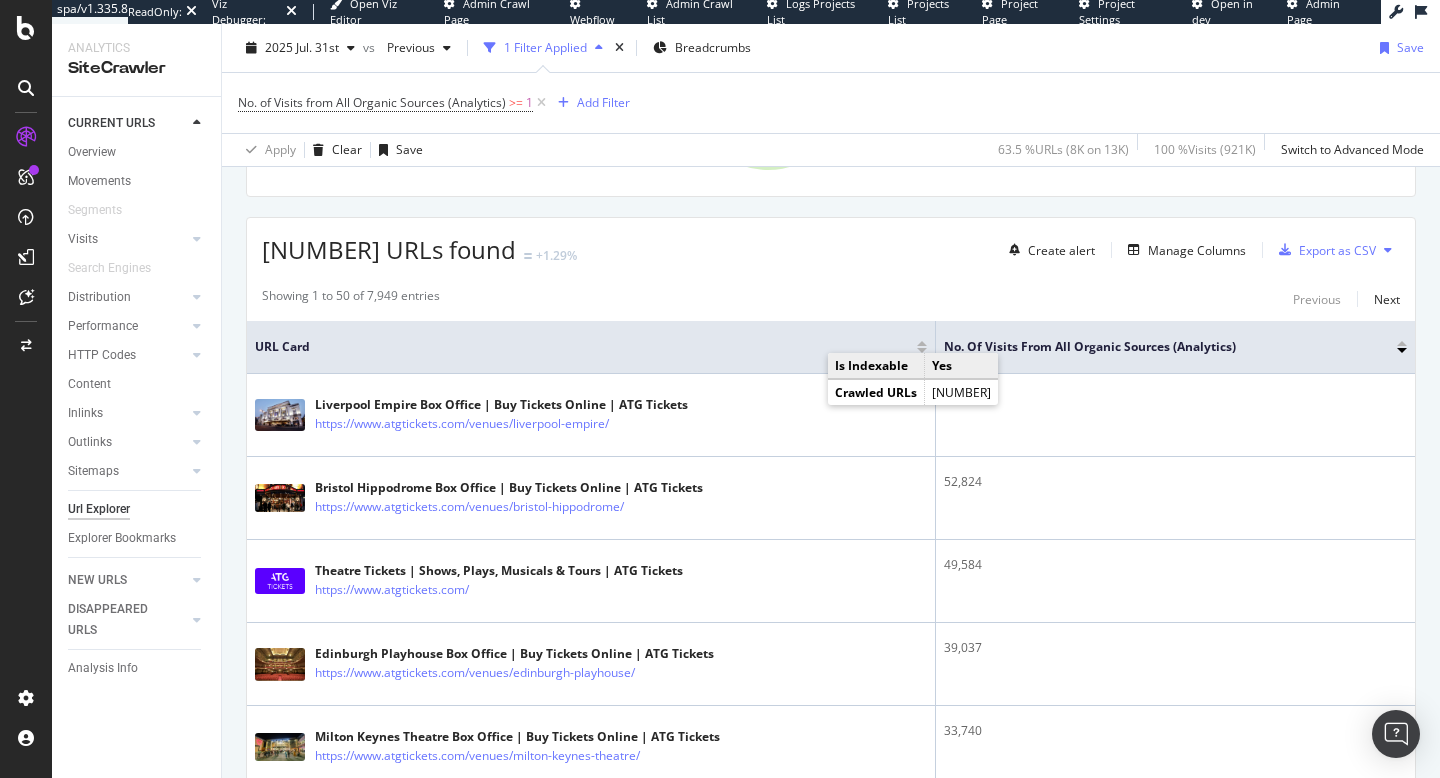 scroll, scrollTop: 300, scrollLeft: 0, axis: vertical 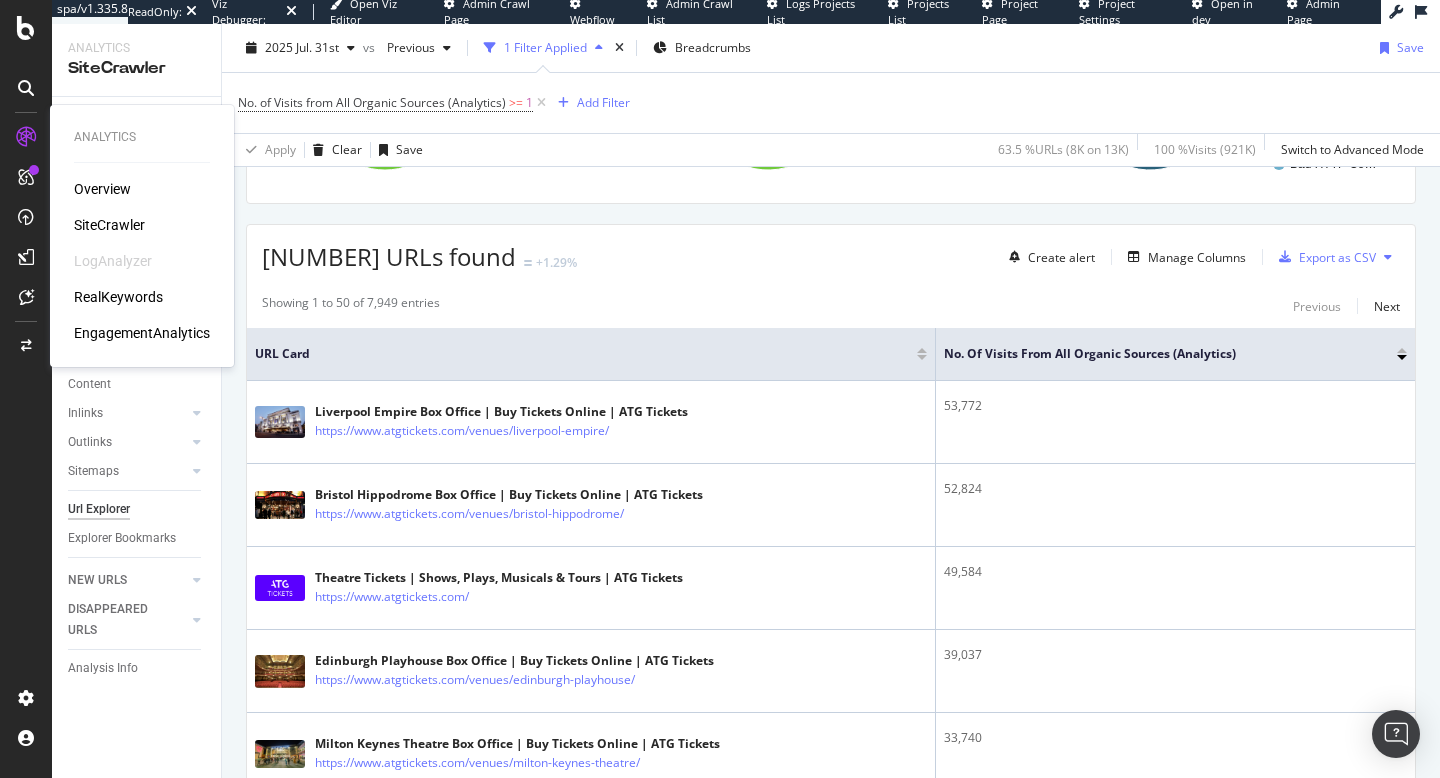 click on "SiteCrawler" at bounding box center [109, 225] 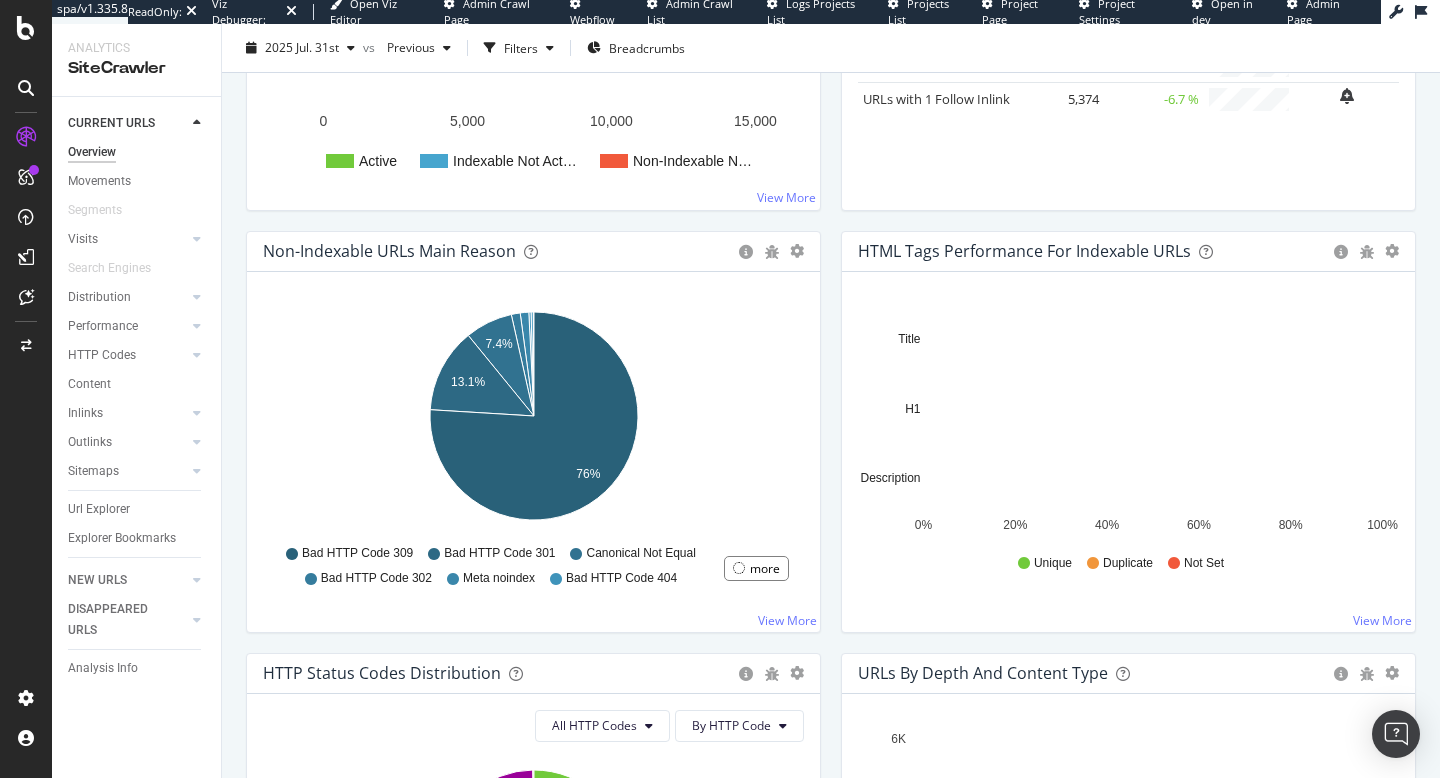scroll, scrollTop: 0, scrollLeft: 0, axis: both 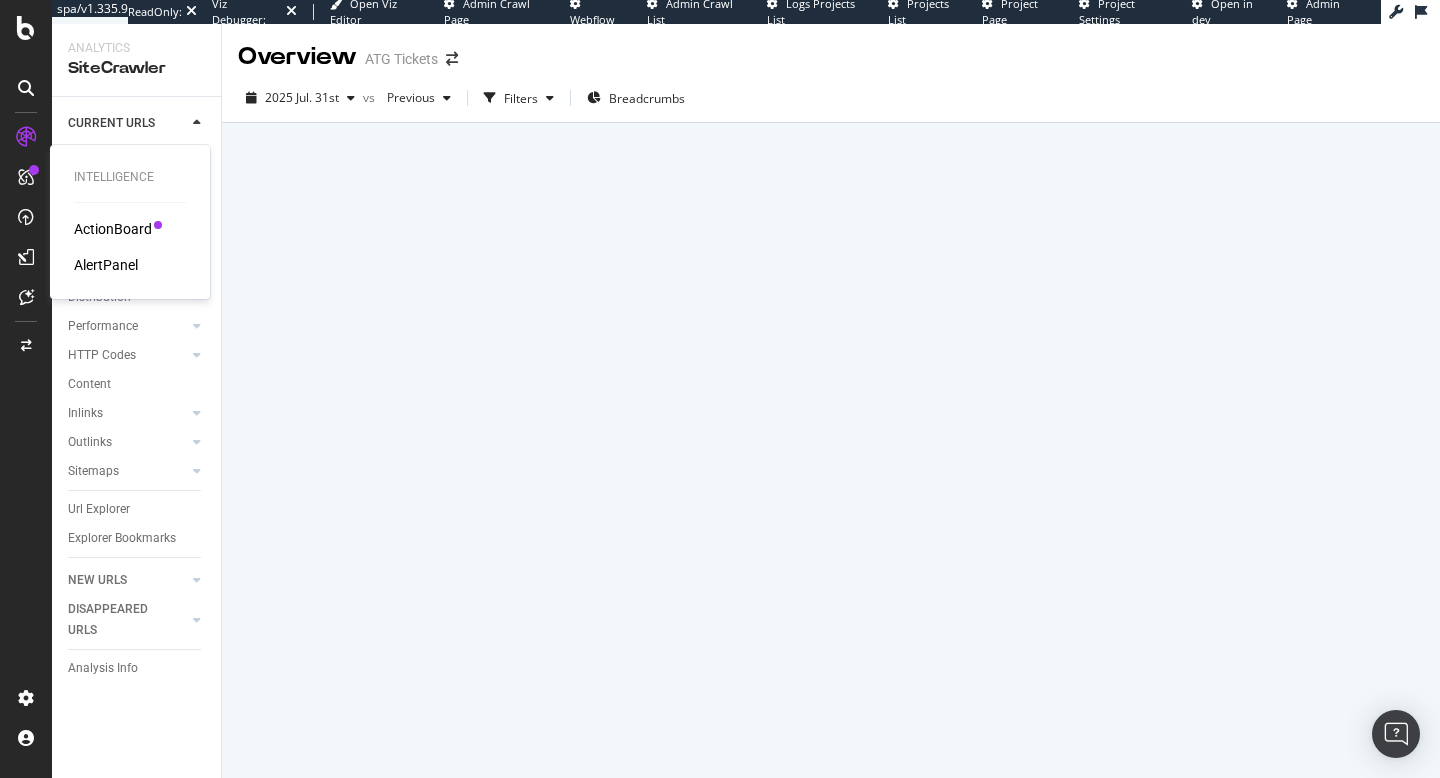 click on "ActionBoard" at bounding box center (113, 229) 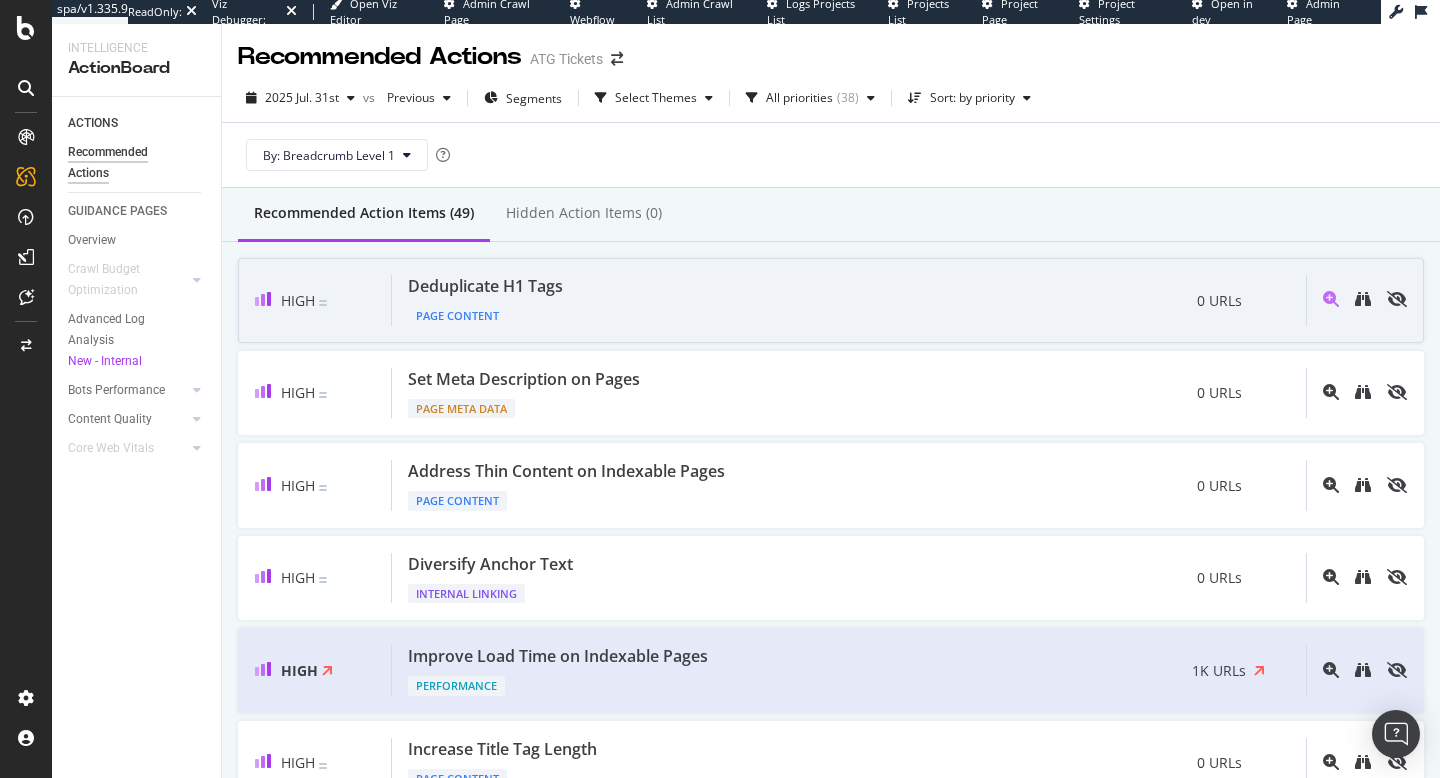 click on "Deduplicate H1 Tags Page Content 0 URLs" at bounding box center [849, 300] 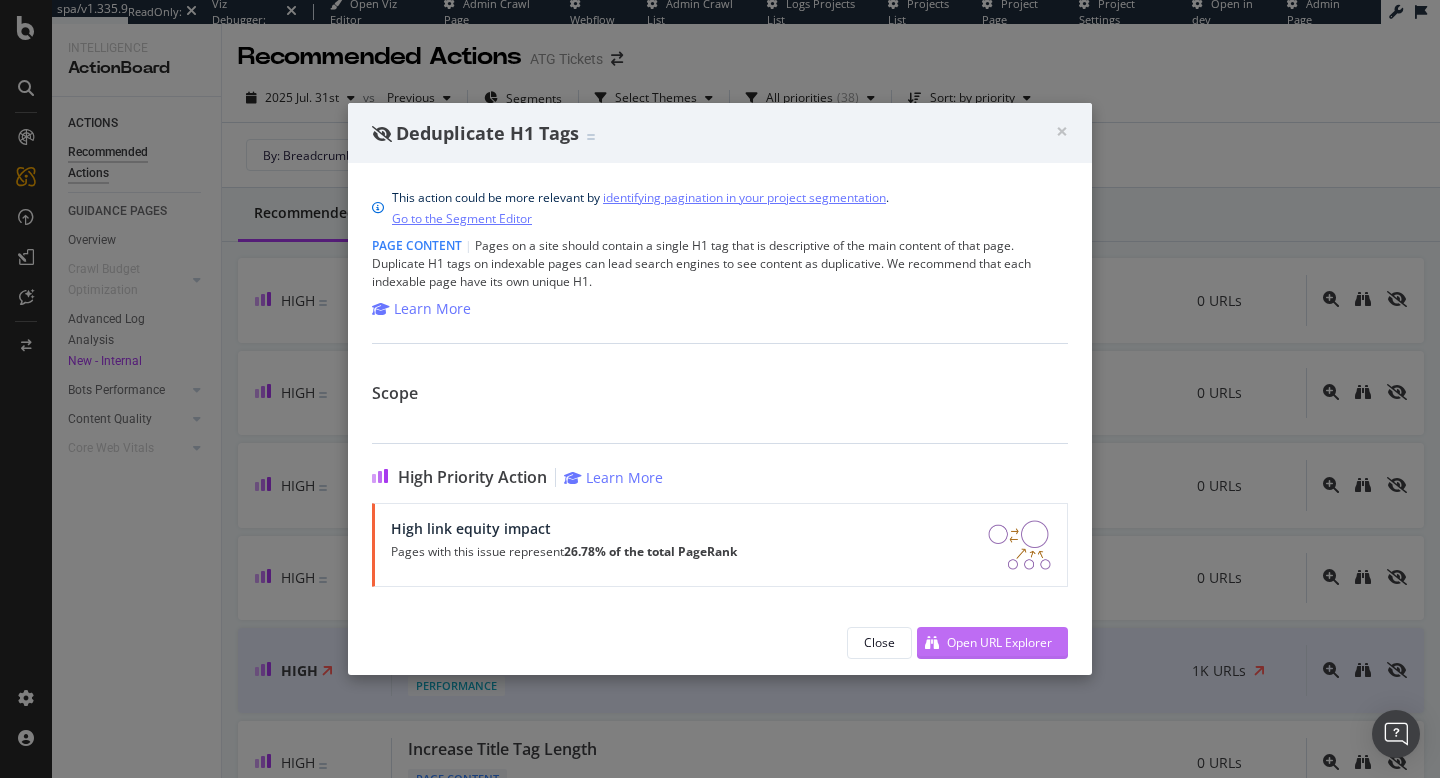 click on "Open URL Explorer" at bounding box center (999, 642) 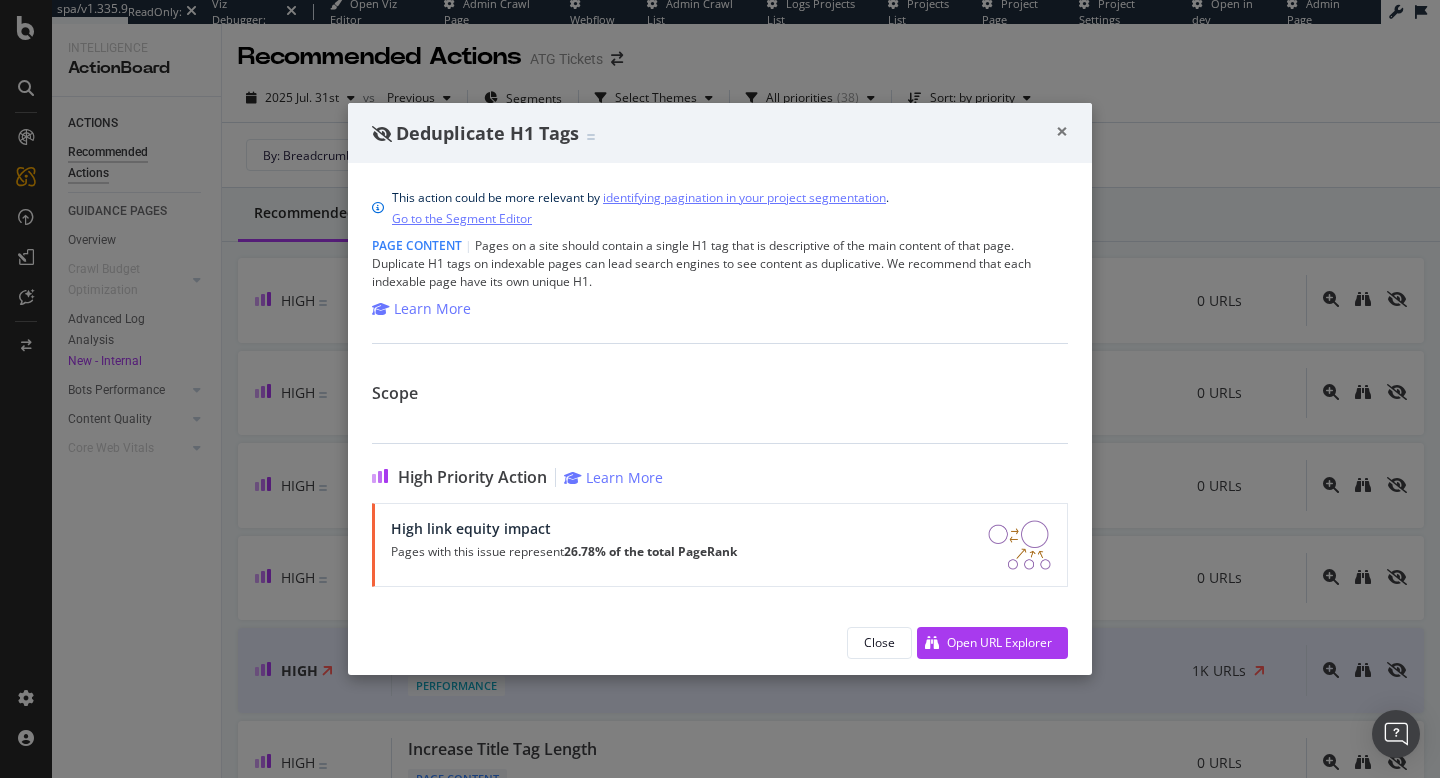 click on "×" at bounding box center (1062, 131) 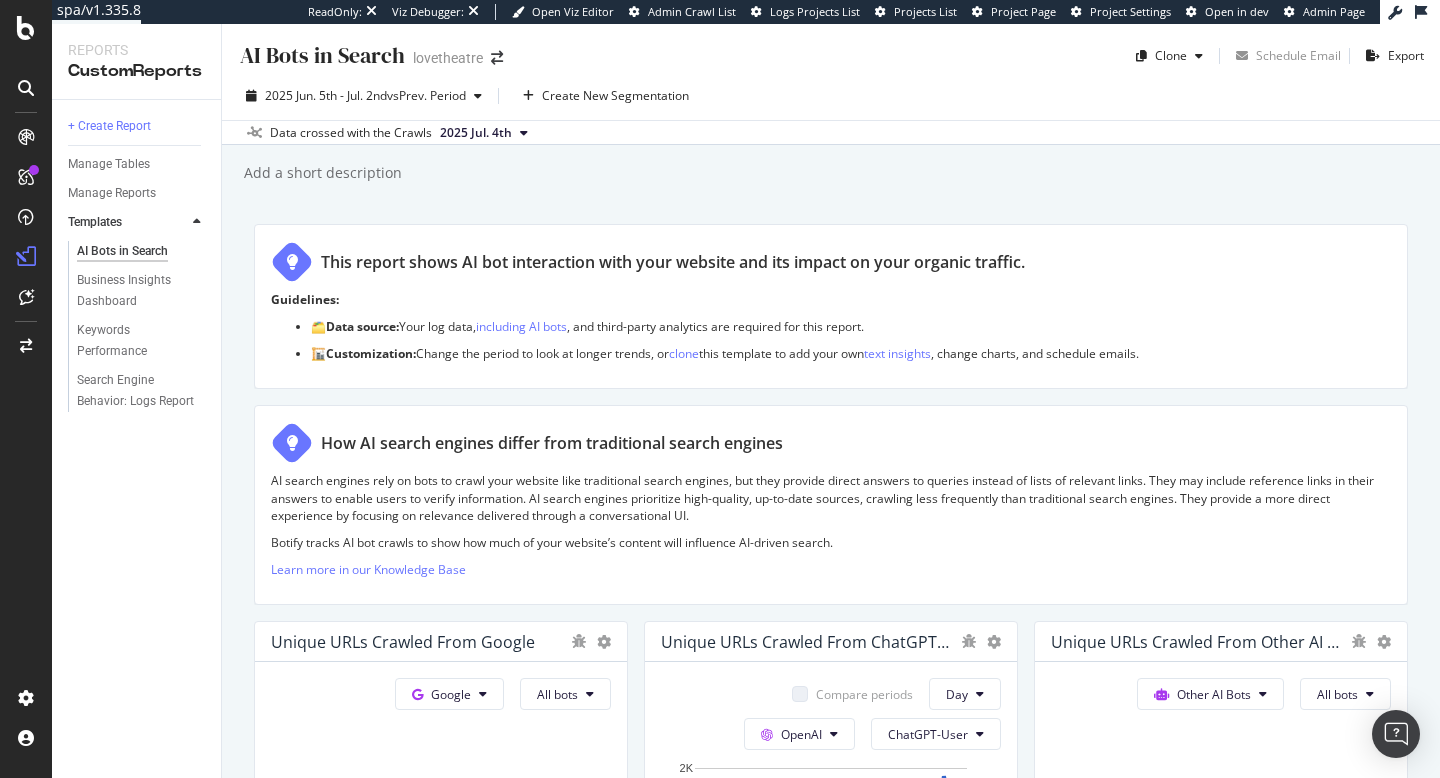 scroll, scrollTop: 0, scrollLeft: 0, axis: both 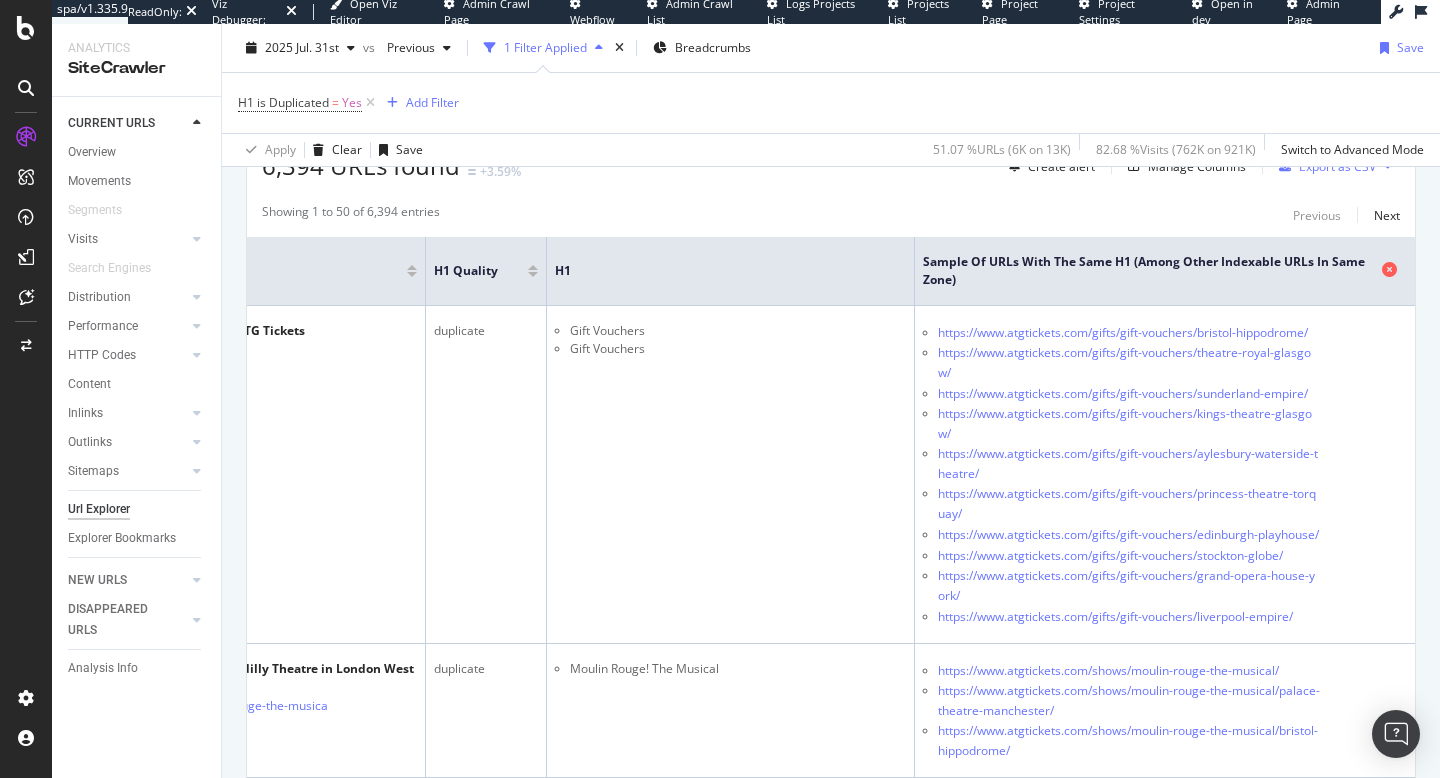 click at bounding box center [1389, 269] 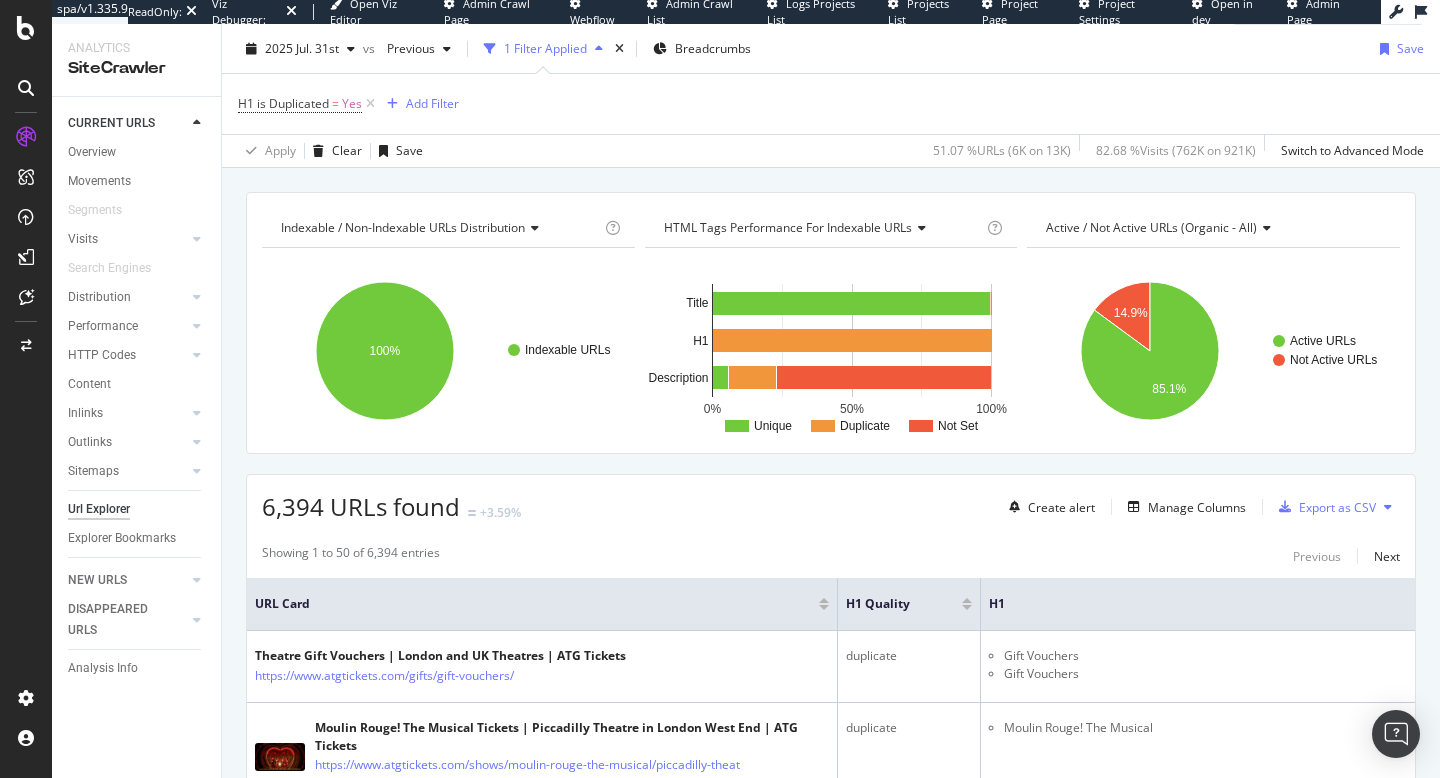 scroll, scrollTop: 0, scrollLeft: 0, axis: both 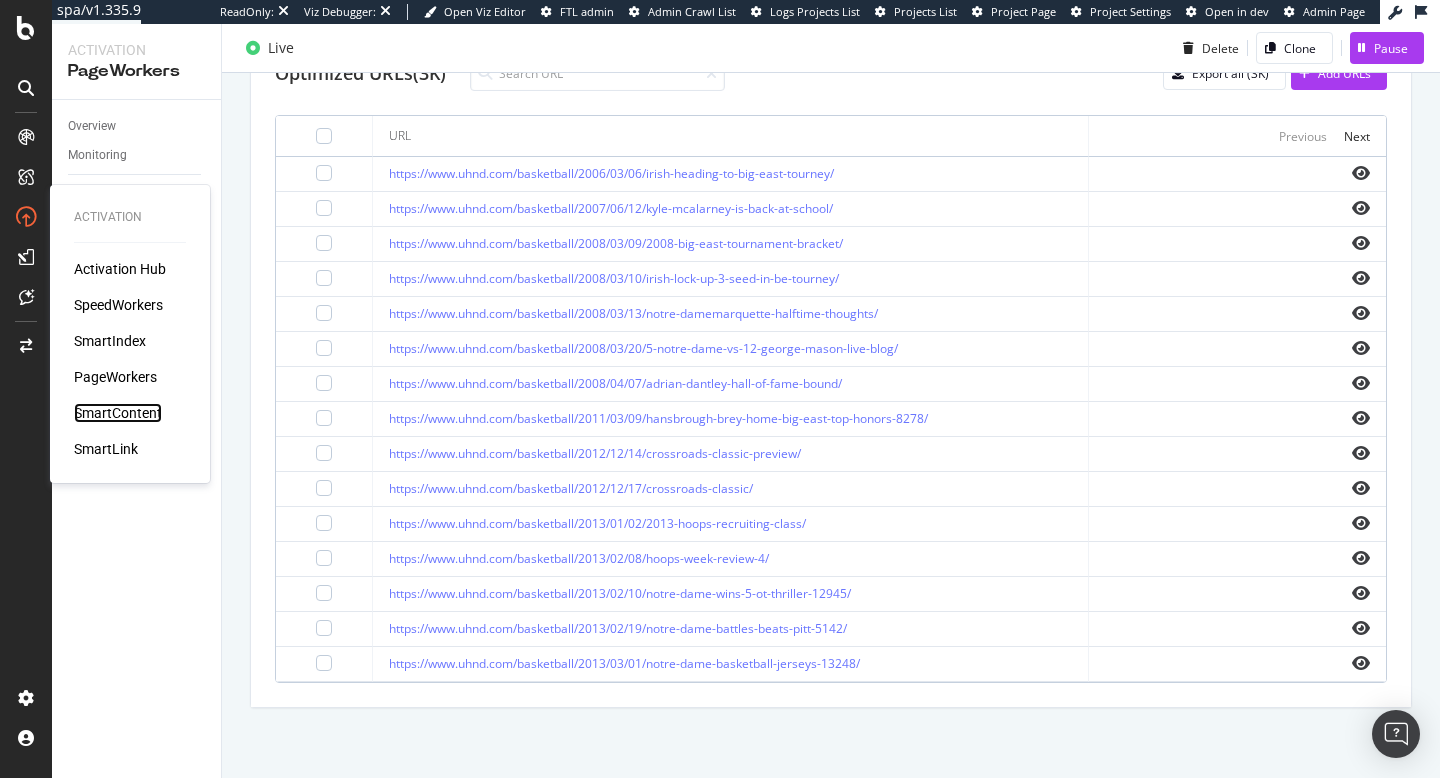 click on "SmartContent" at bounding box center (118, 413) 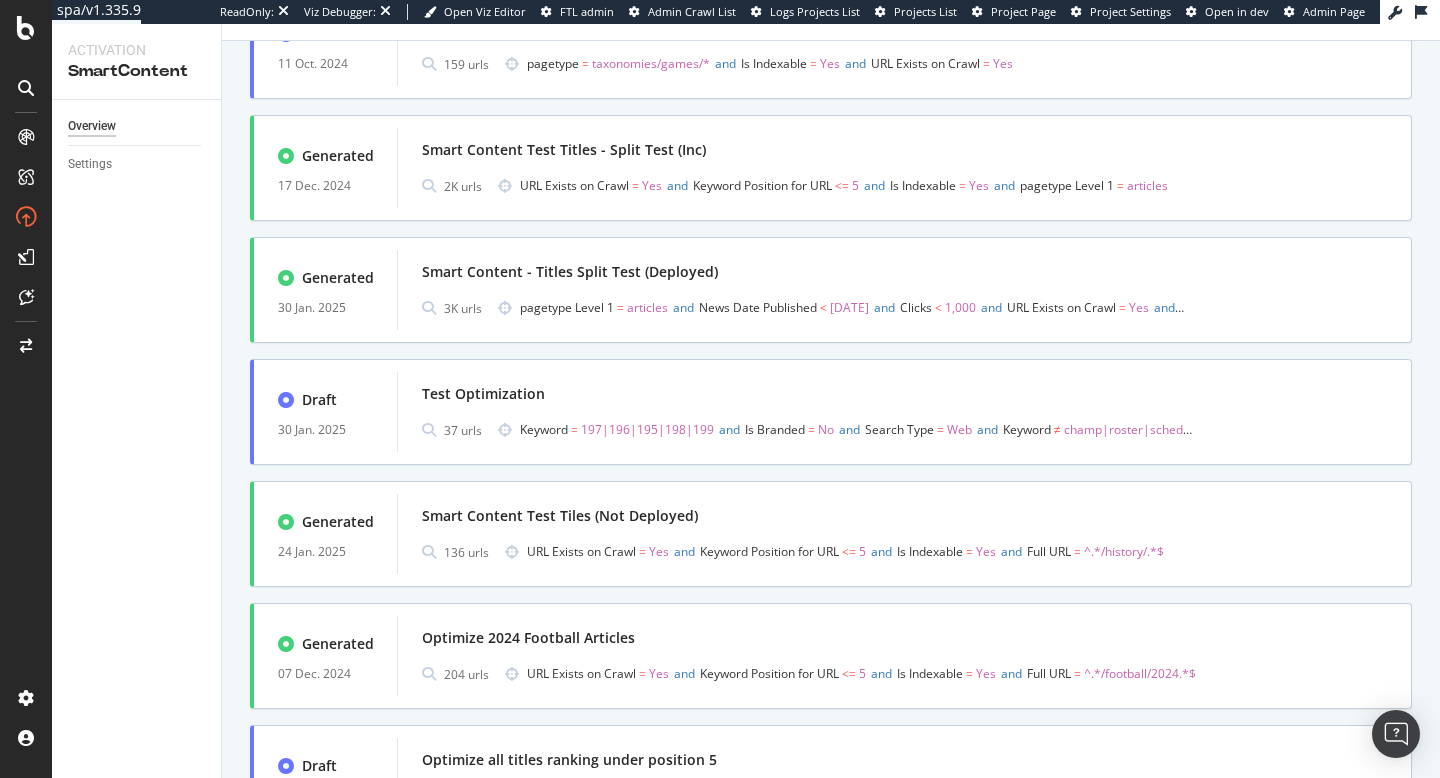 scroll, scrollTop: 654, scrollLeft: 0, axis: vertical 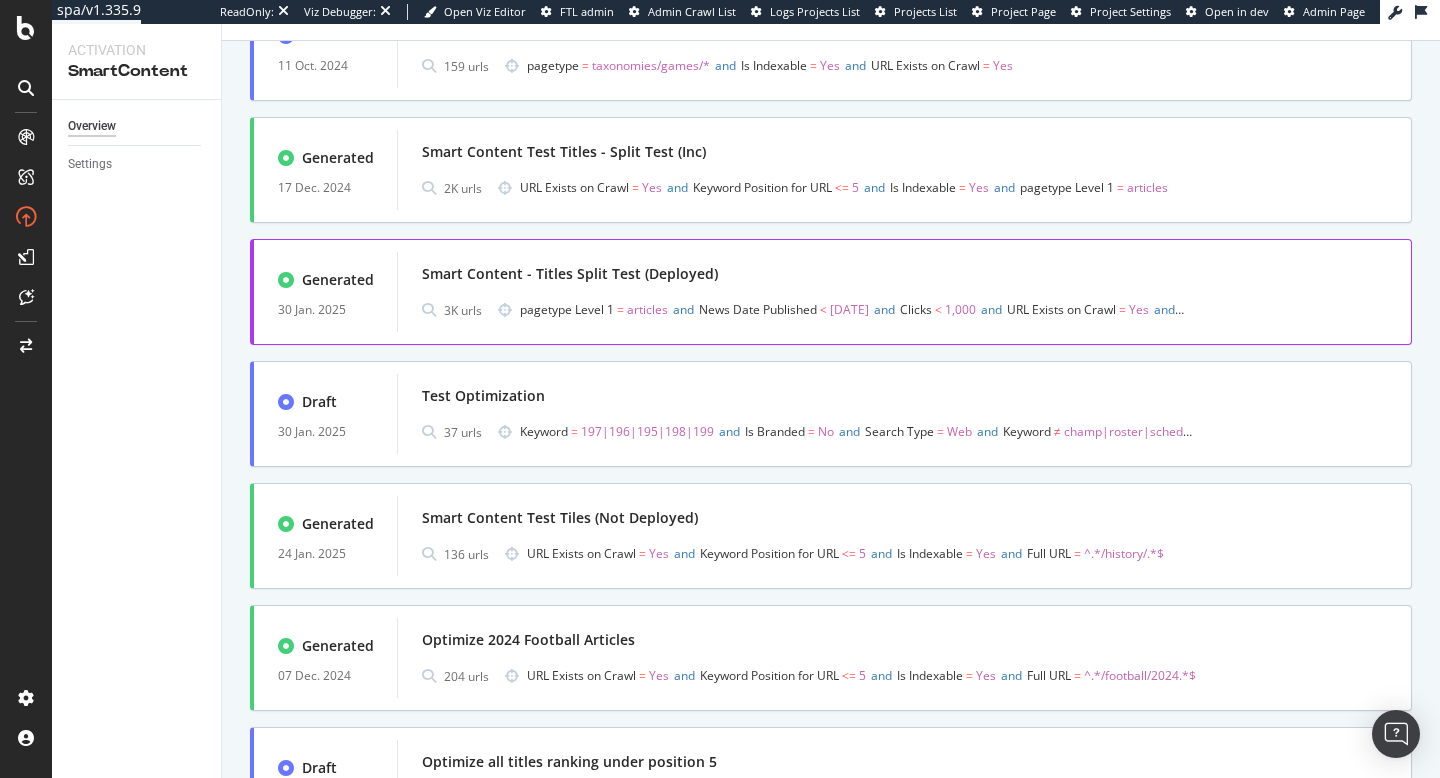 click on "Smart Content - Titles Split Test  (Deployed)" at bounding box center [570, 274] 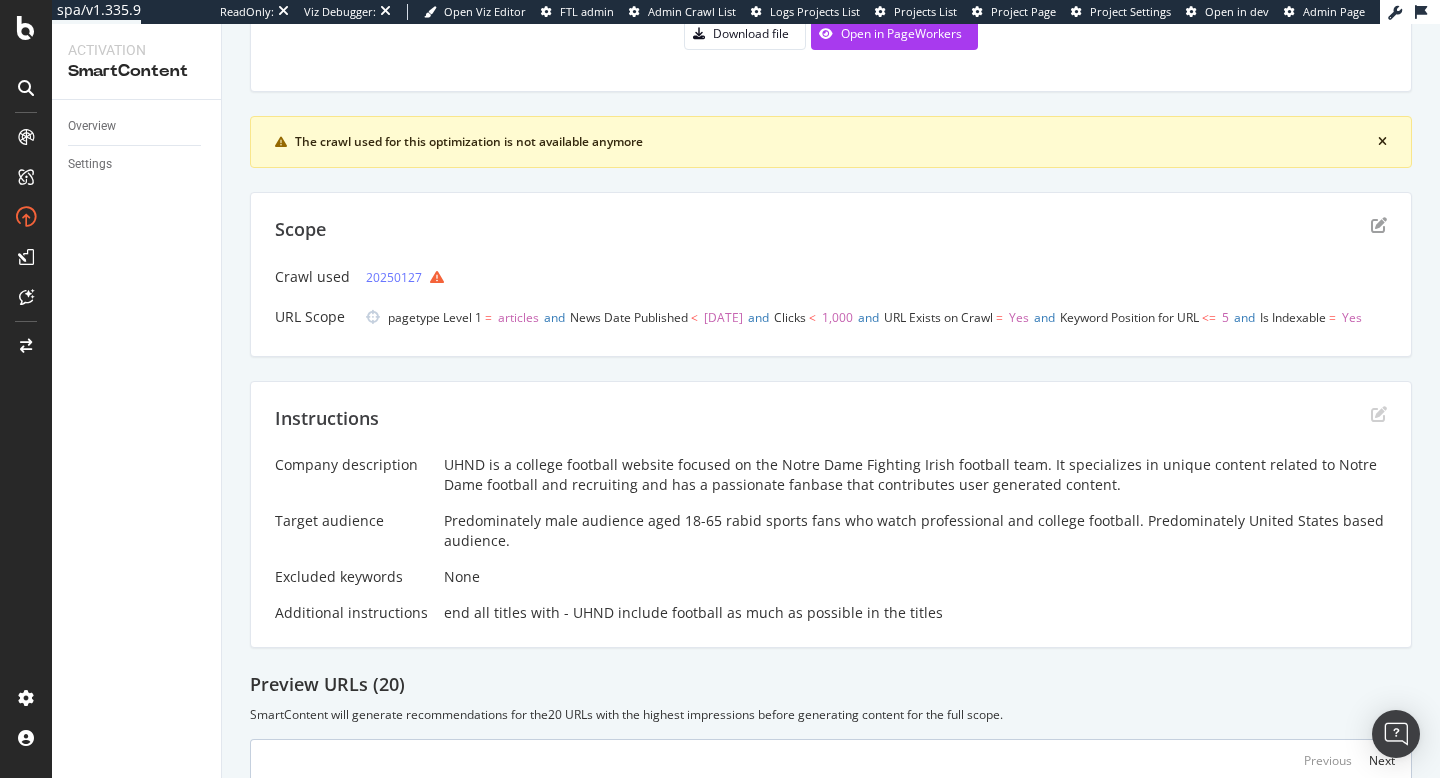 scroll, scrollTop: 0, scrollLeft: 0, axis: both 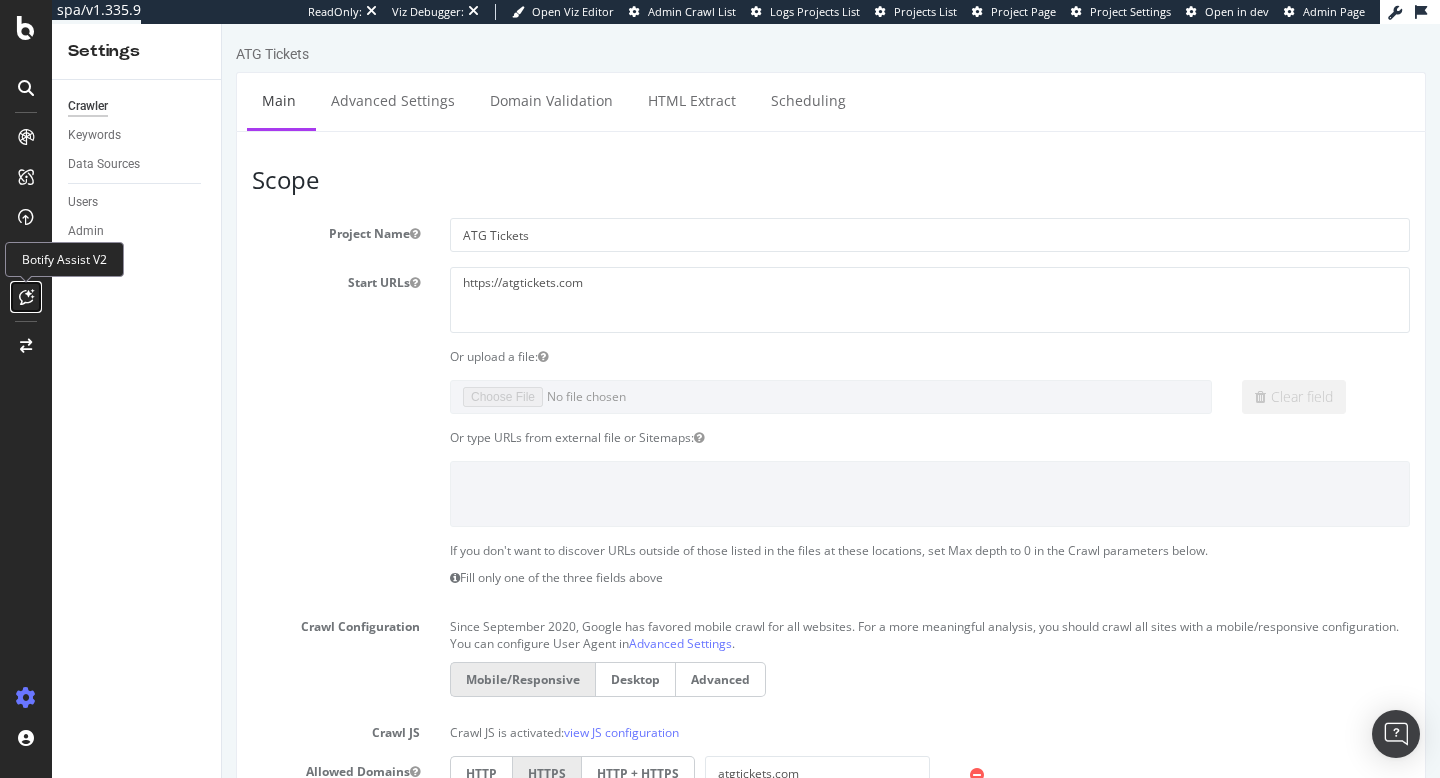 click at bounding box center (26, 297) 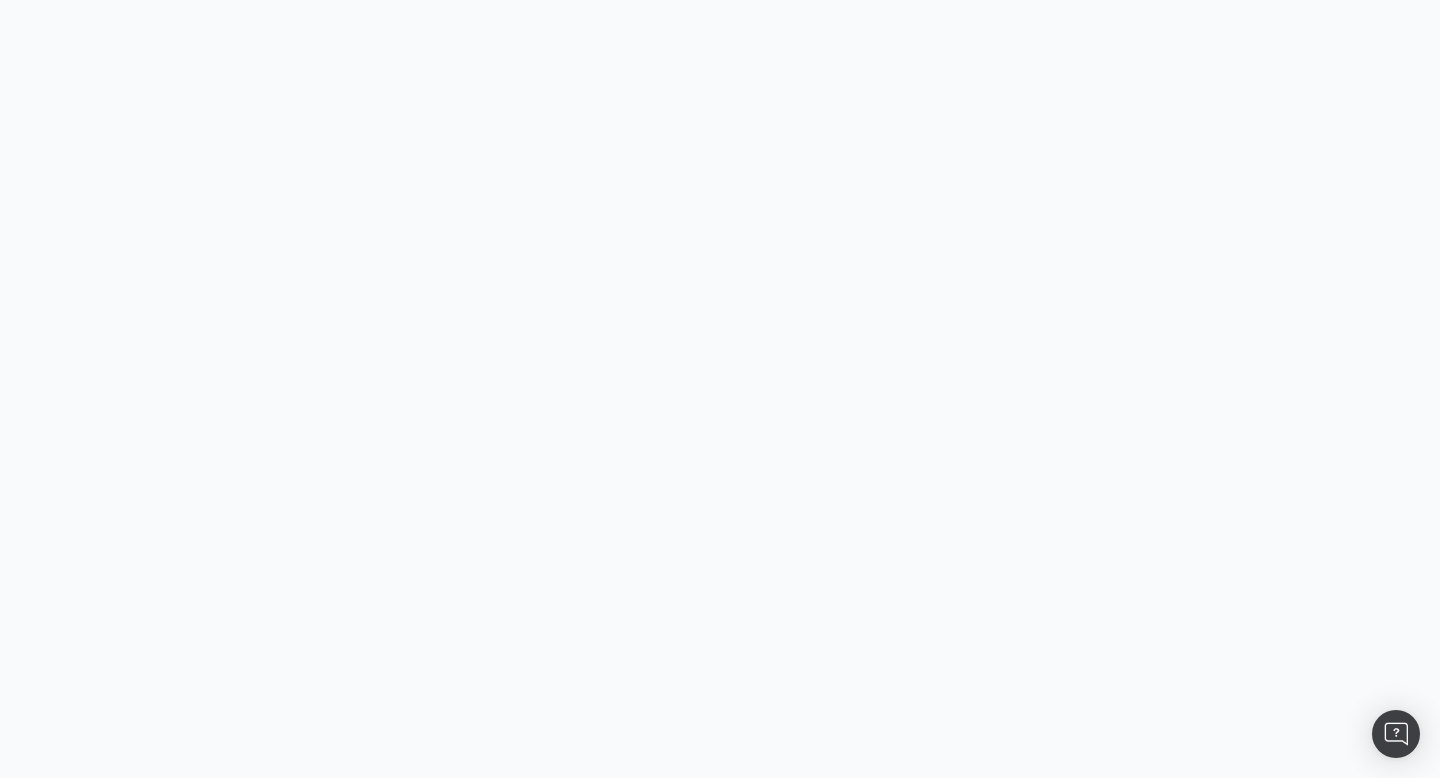 scroll, scrollTop: 0, scrollLeft: 0, axis: both 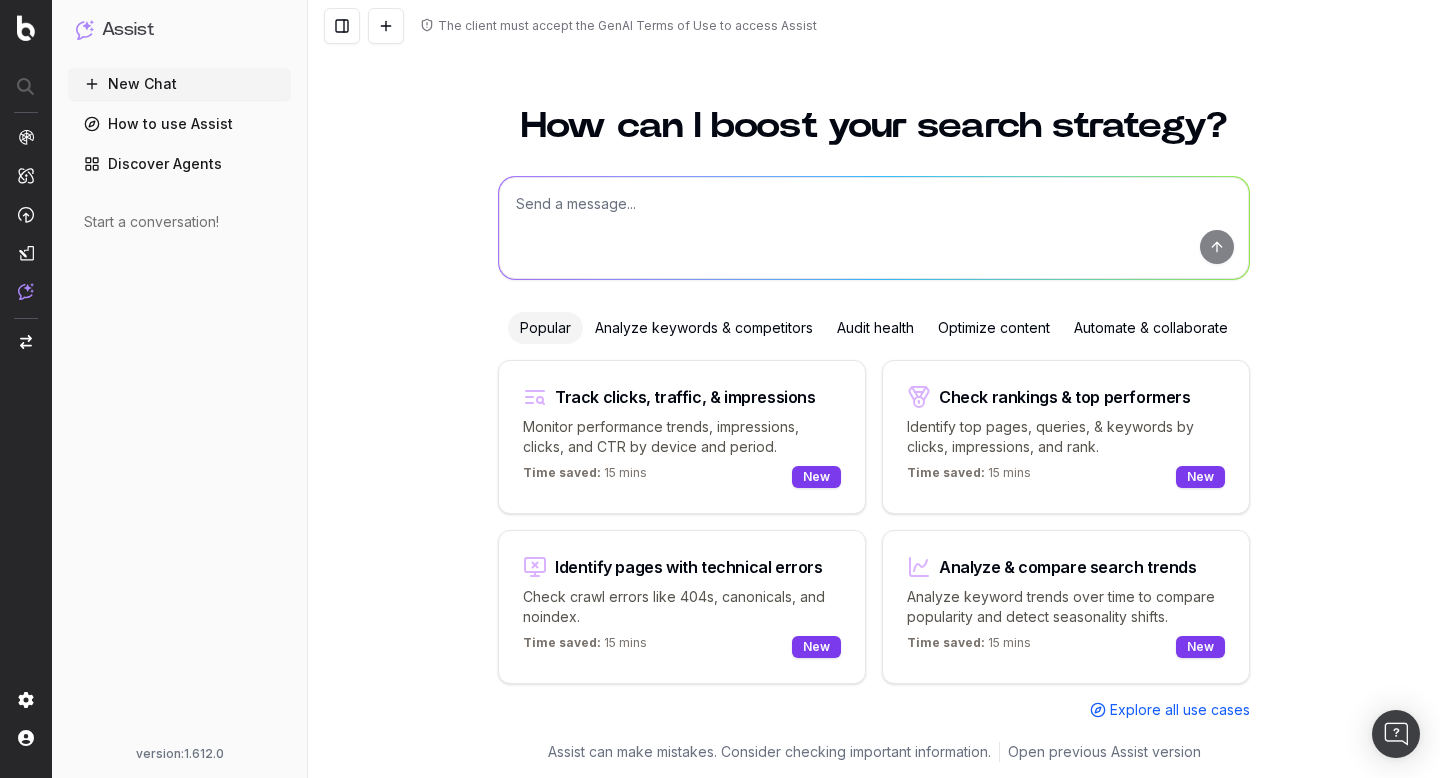 click on "Check rankings & top performers Identify top pages, queries, & keywords by clicks, impressions, and rank. Time saved:   15 mins New" at bounding box center [1066, 437] 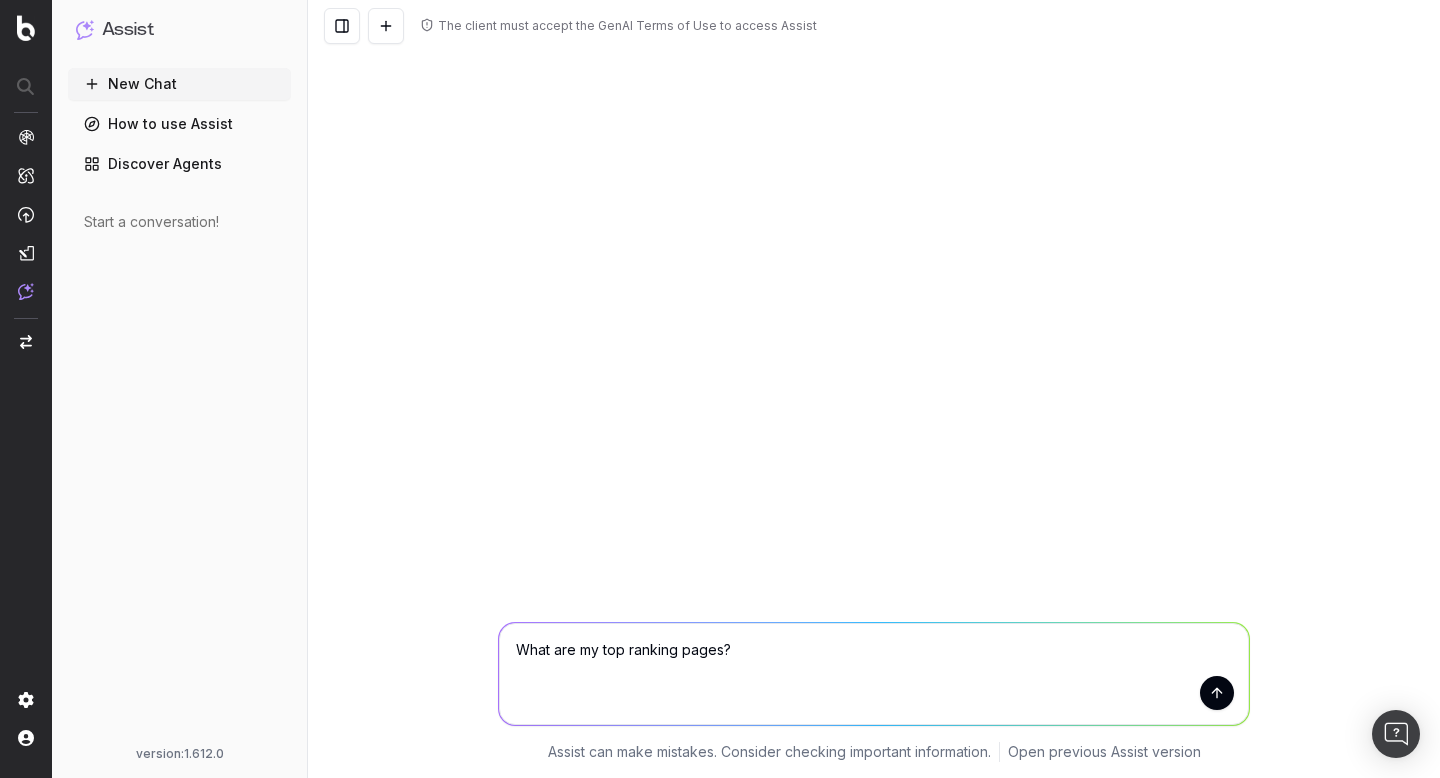 click at bounding box center [1217, 693] 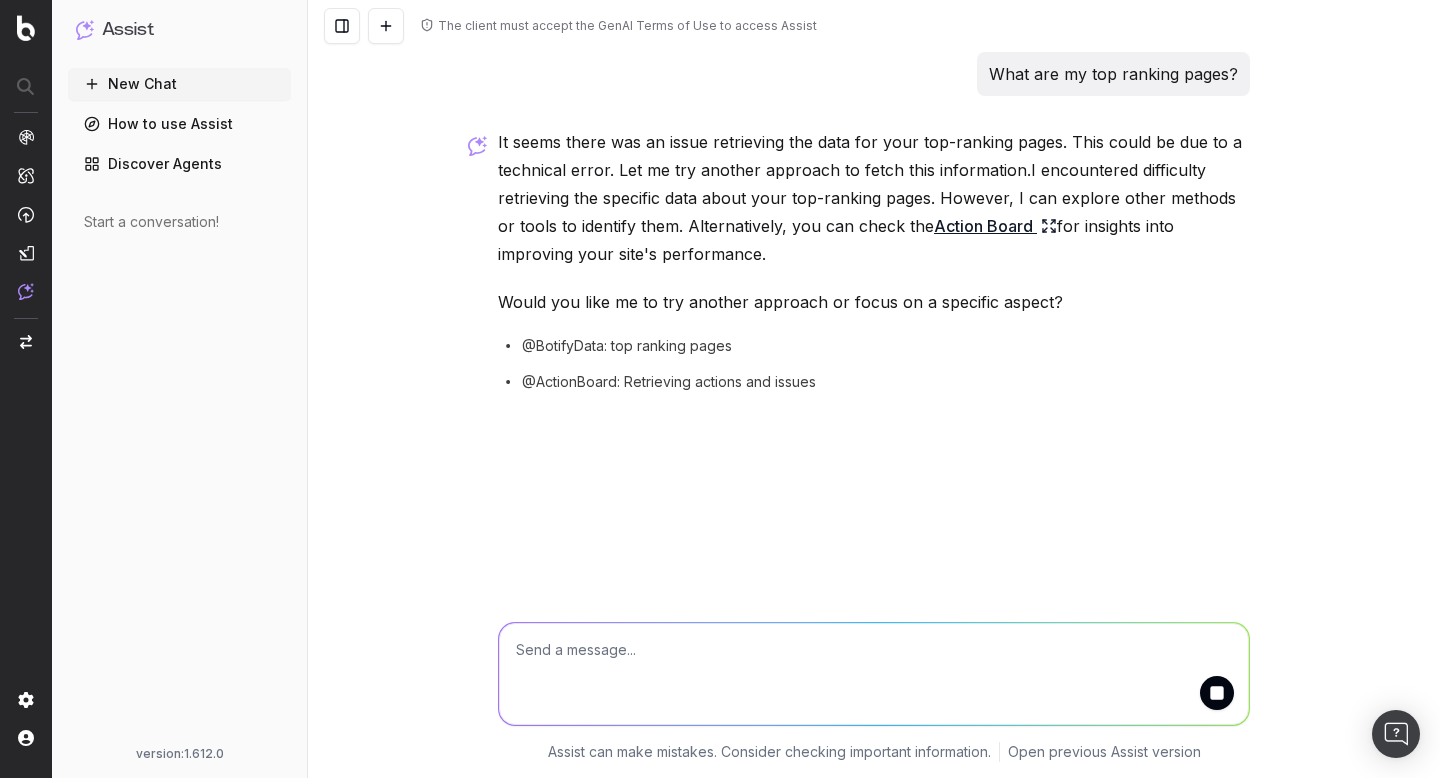 scroll, scrollTop: 0, scrollLeft: 0, axis: both 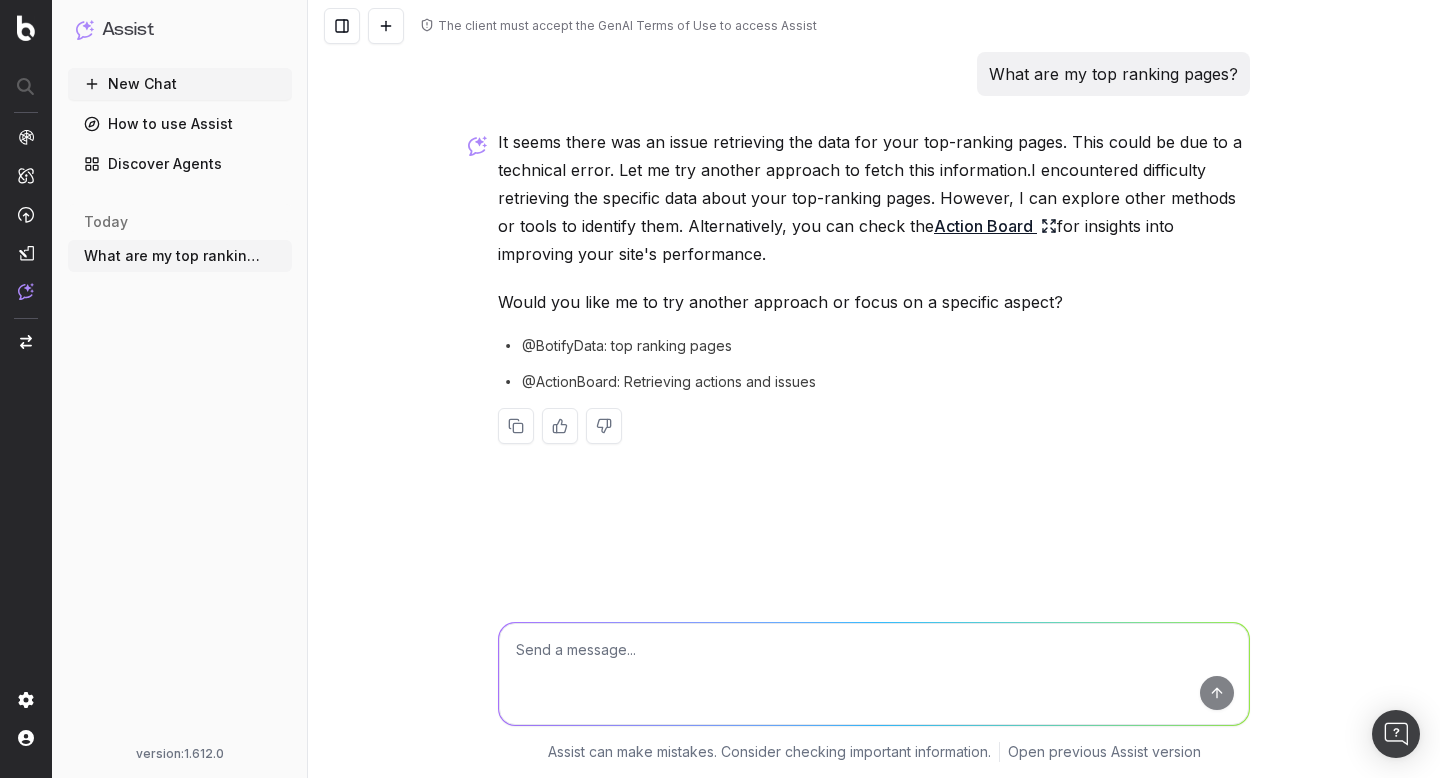 click 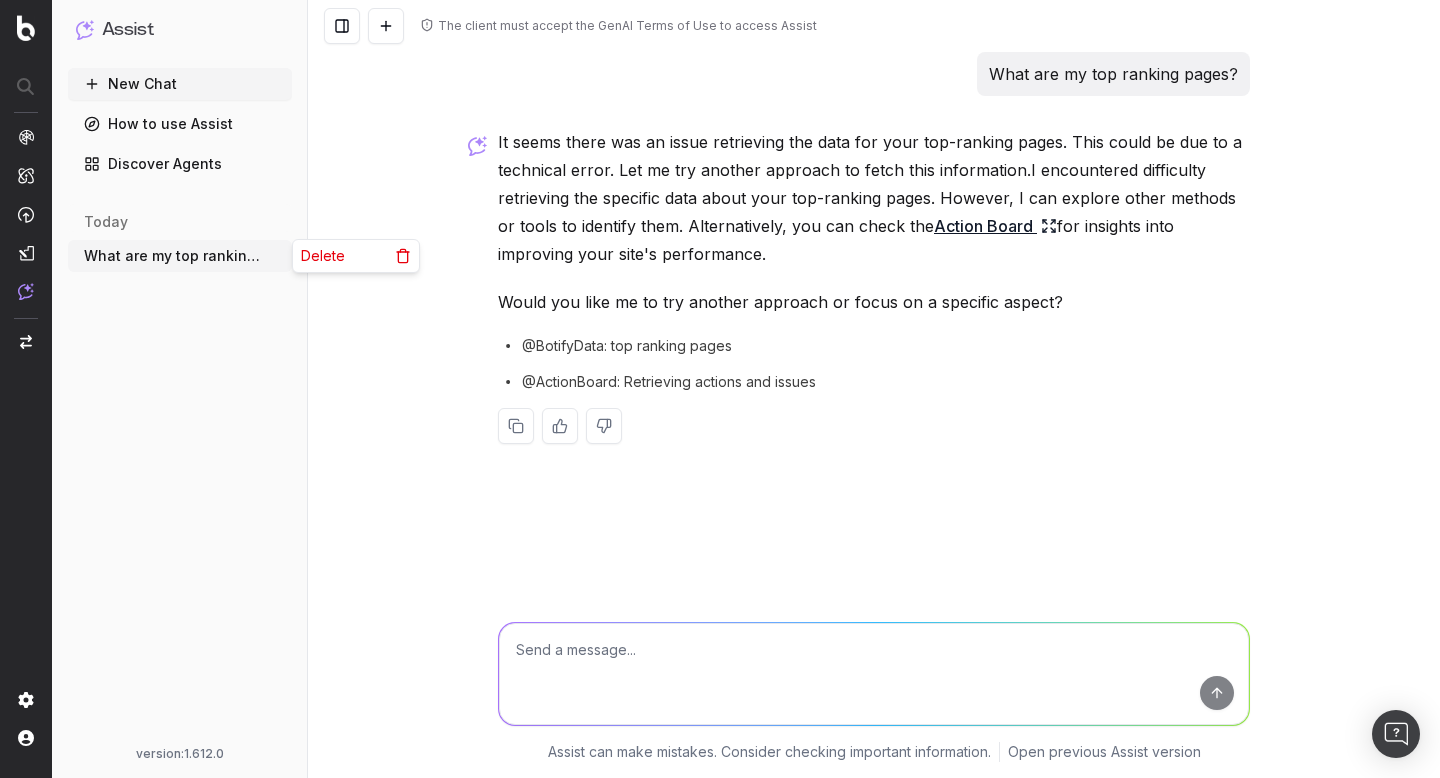 click on "Delete" at bounding box center (323, 256) 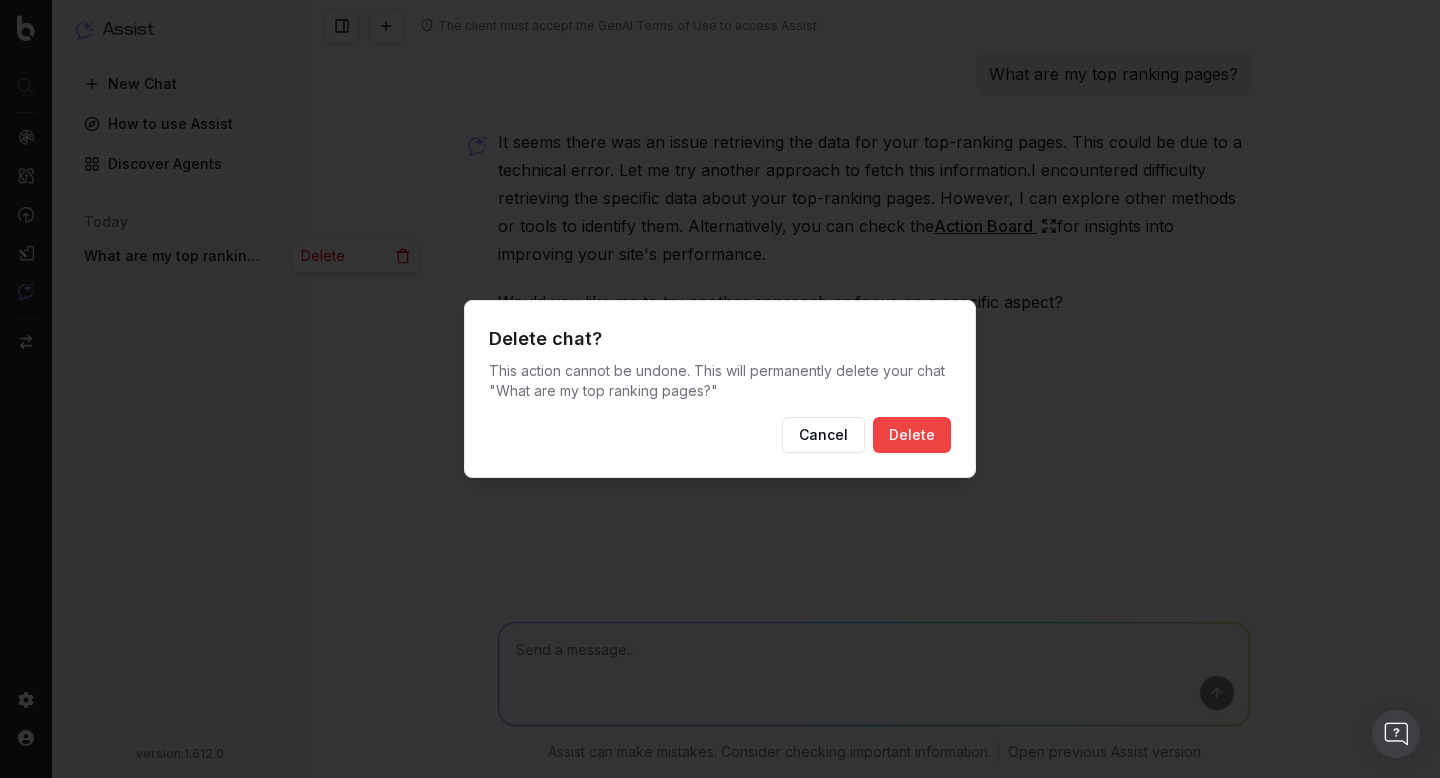 click on "Delete" at bounding box center (912, 435) 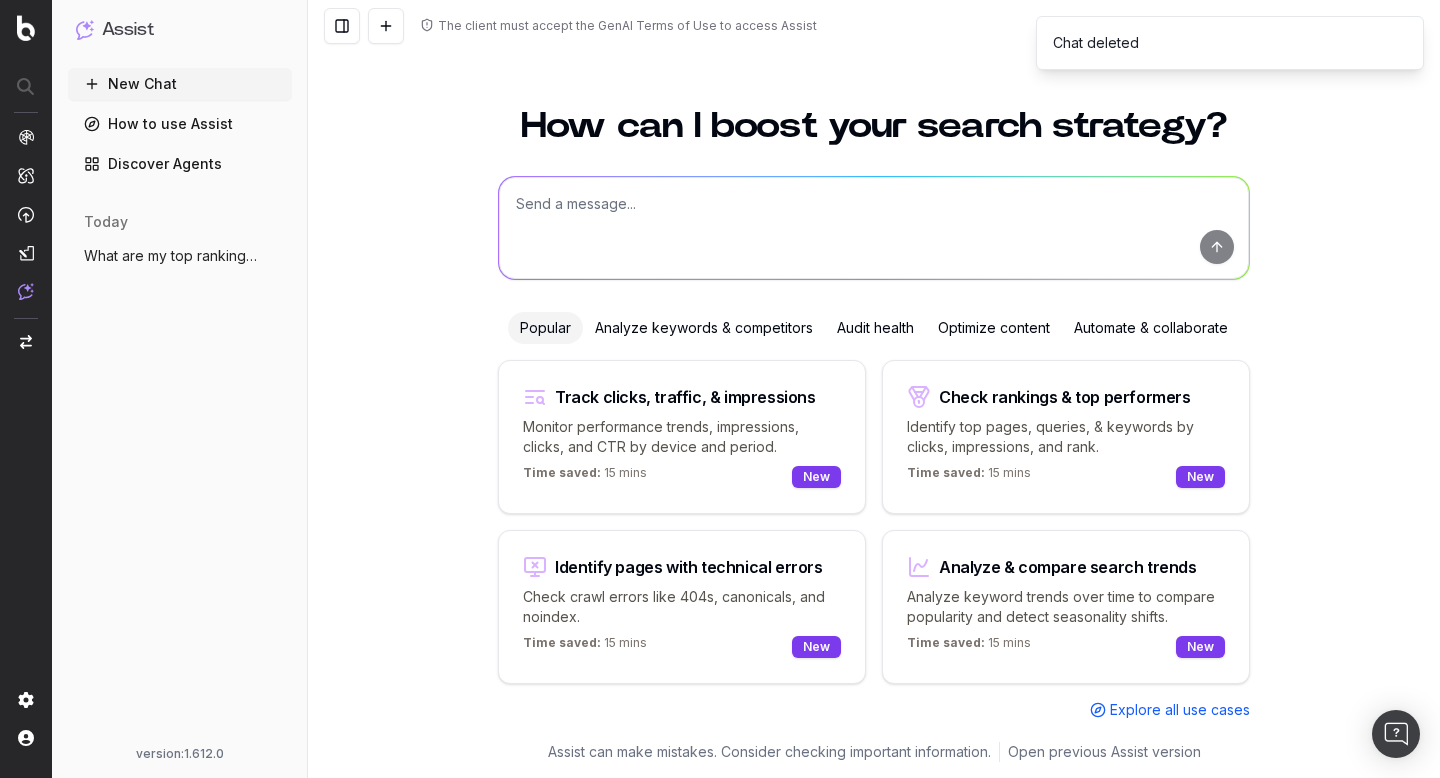 click on "Check crawl errors like 404s, canonicals, and noindex." at bounding box center (682, 607) 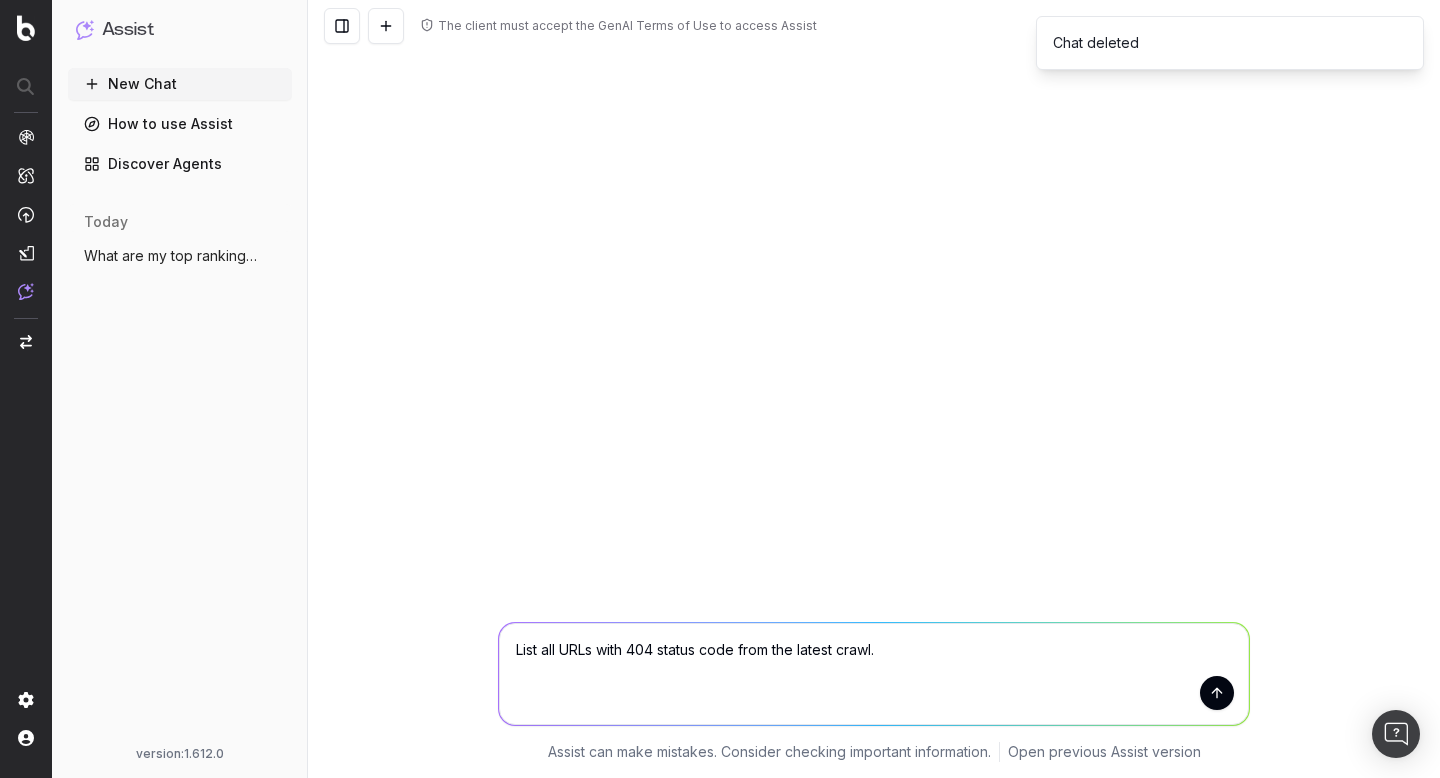 click at bounding box center (1217, 693) 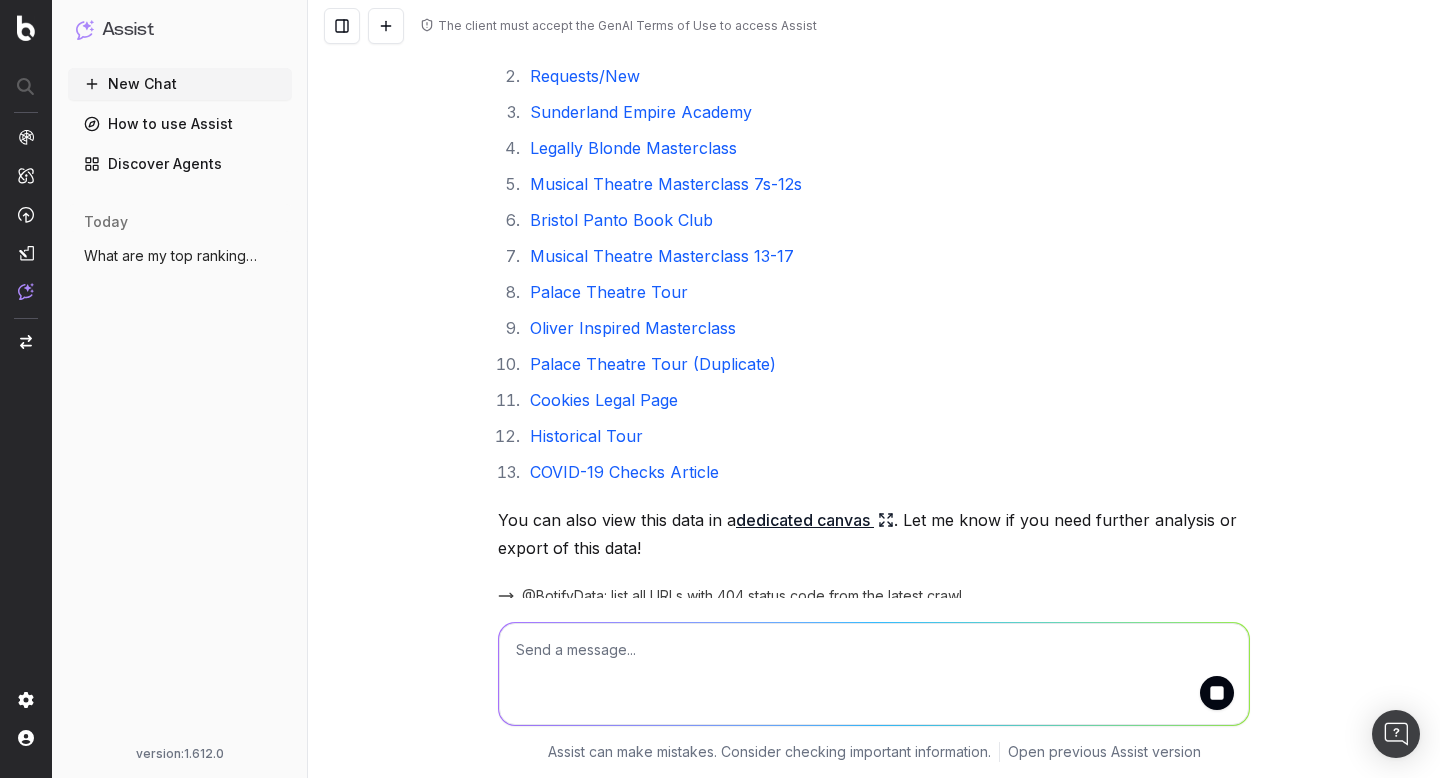 scroll, scrollTop: 246, scrollLeft: 0, axis: vertical 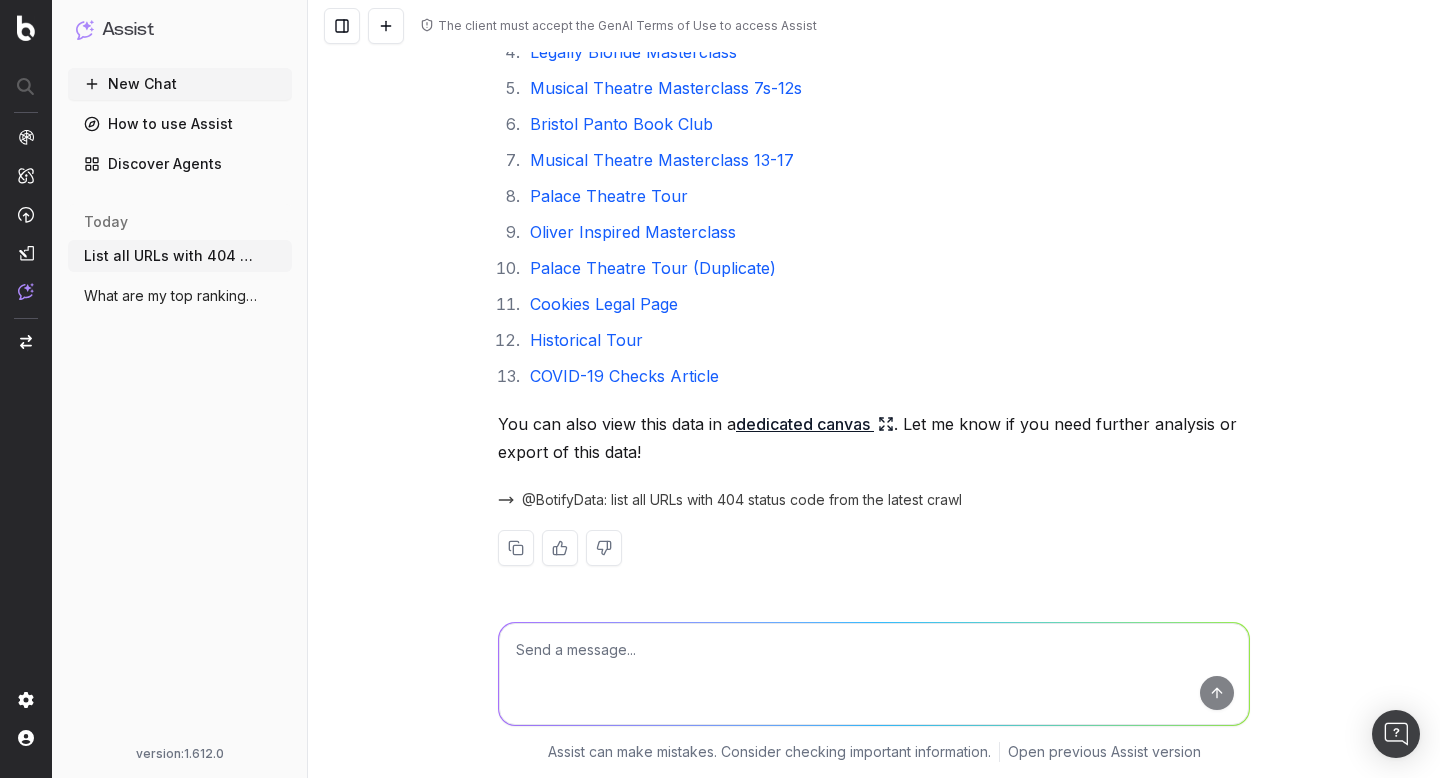 click on "Cookies Legal Page" at bounding box center (604, 304) 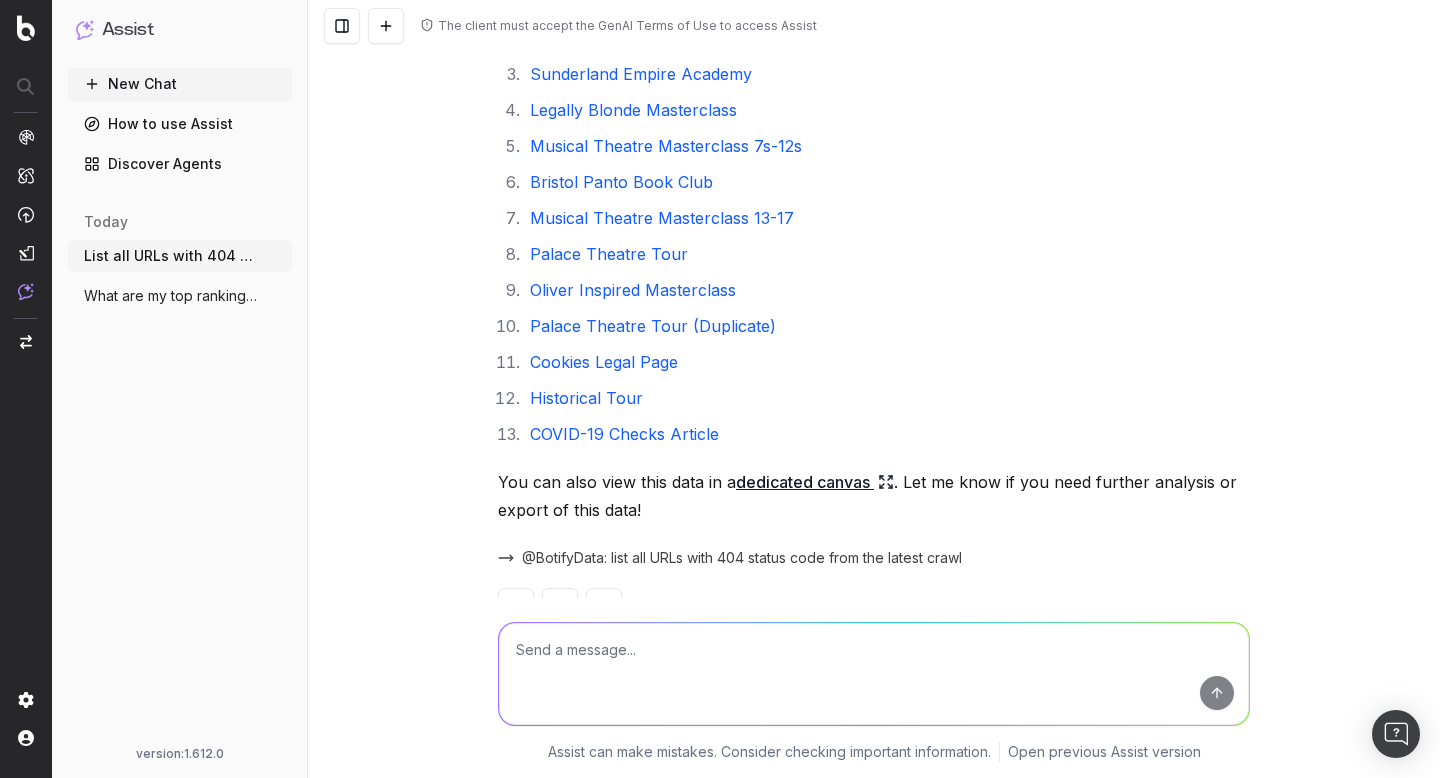 scroll, scrollTop: 246, scrollLeft: 0, axis: vertical 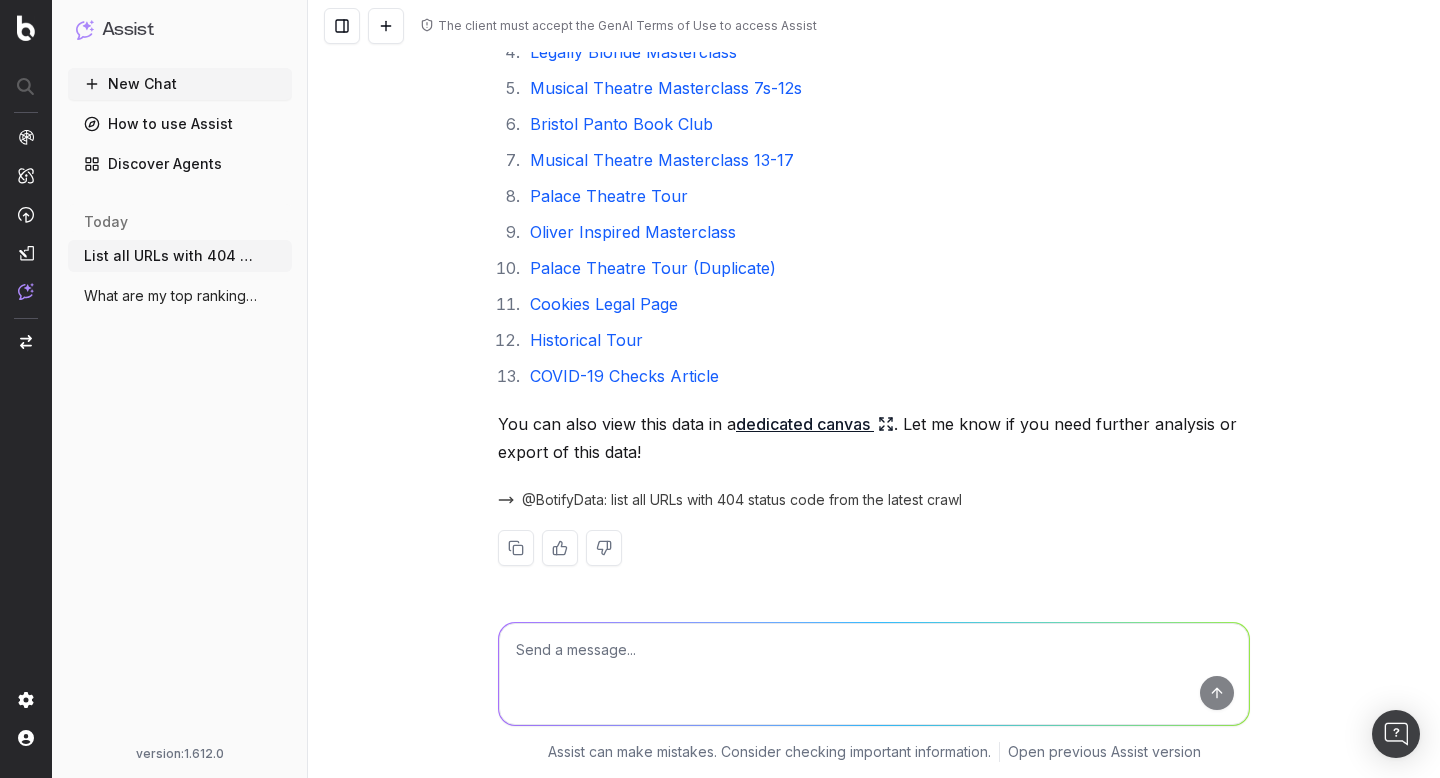 click on "dedicated canvas" at bounding box center [815, 424] 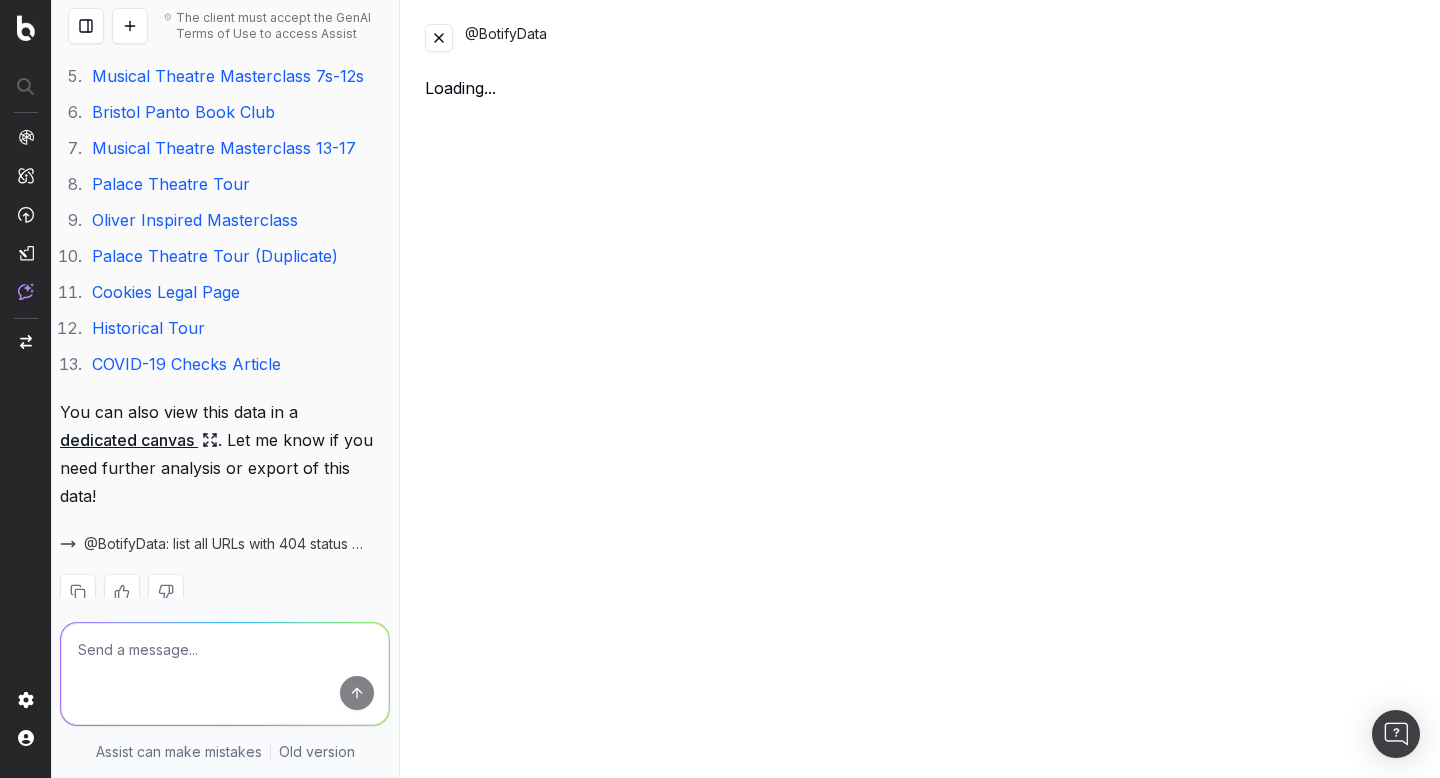 scroll, scrollTop: 302, scrollLeft: 0, axis: vertical 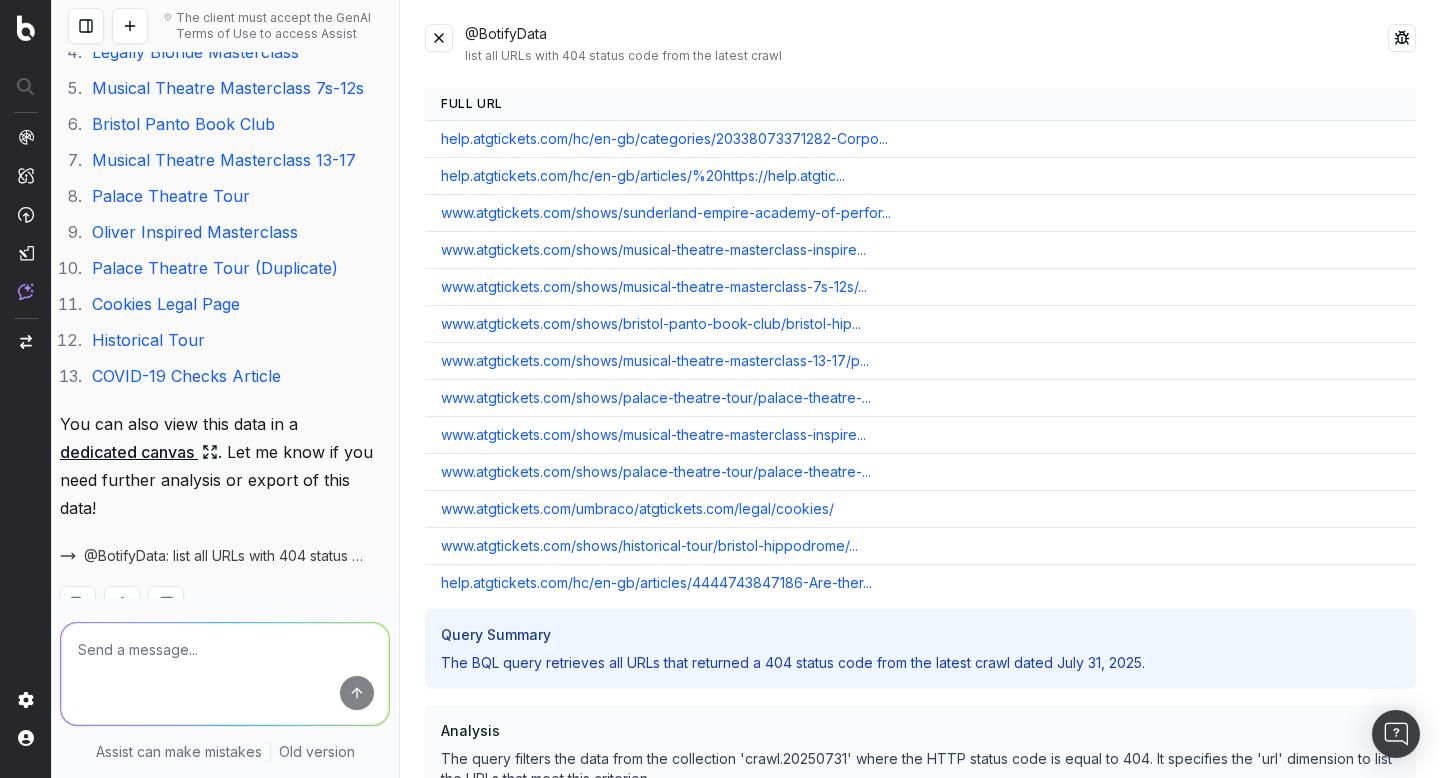 click at bounding box center (439, 38) 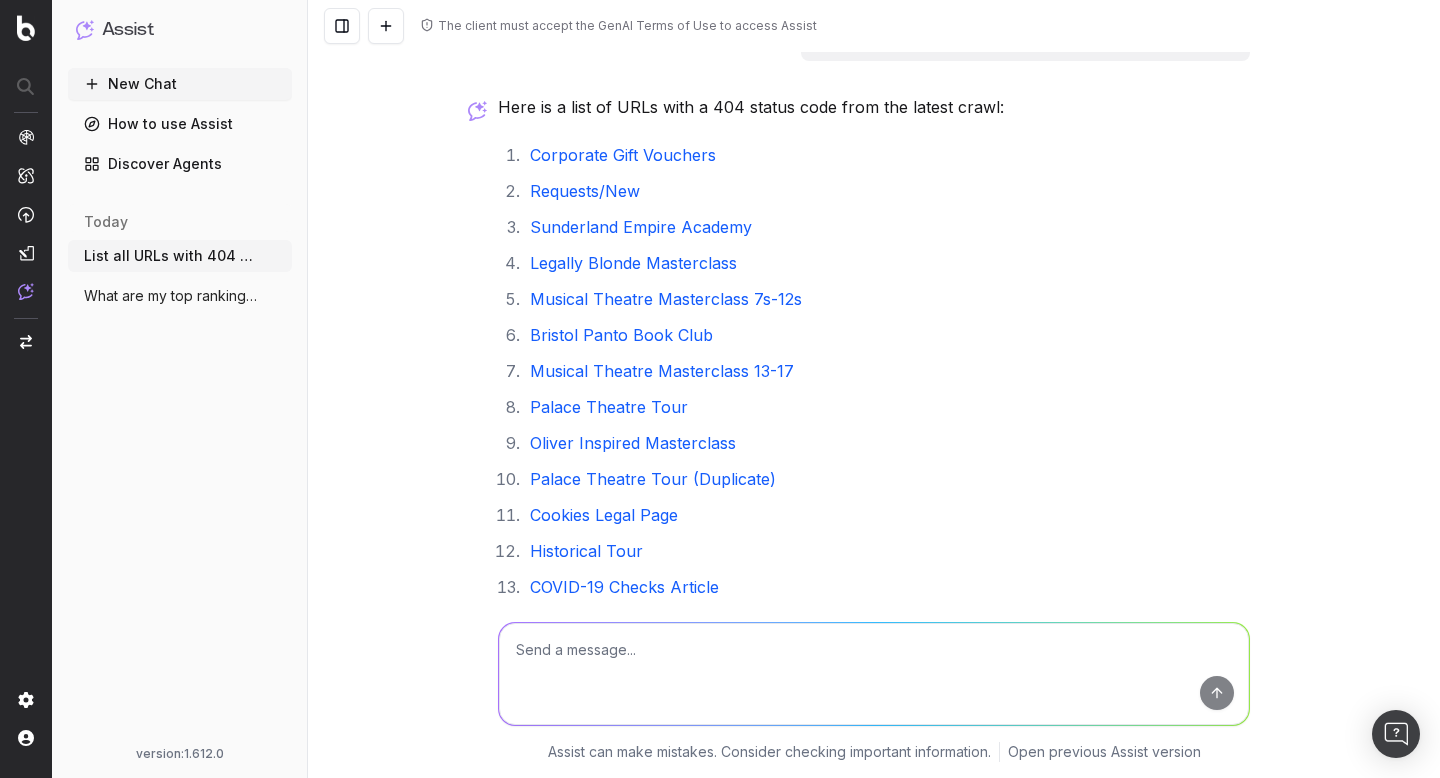 scroll, scrollTop: 0, scrollLeft: 0, axis: both 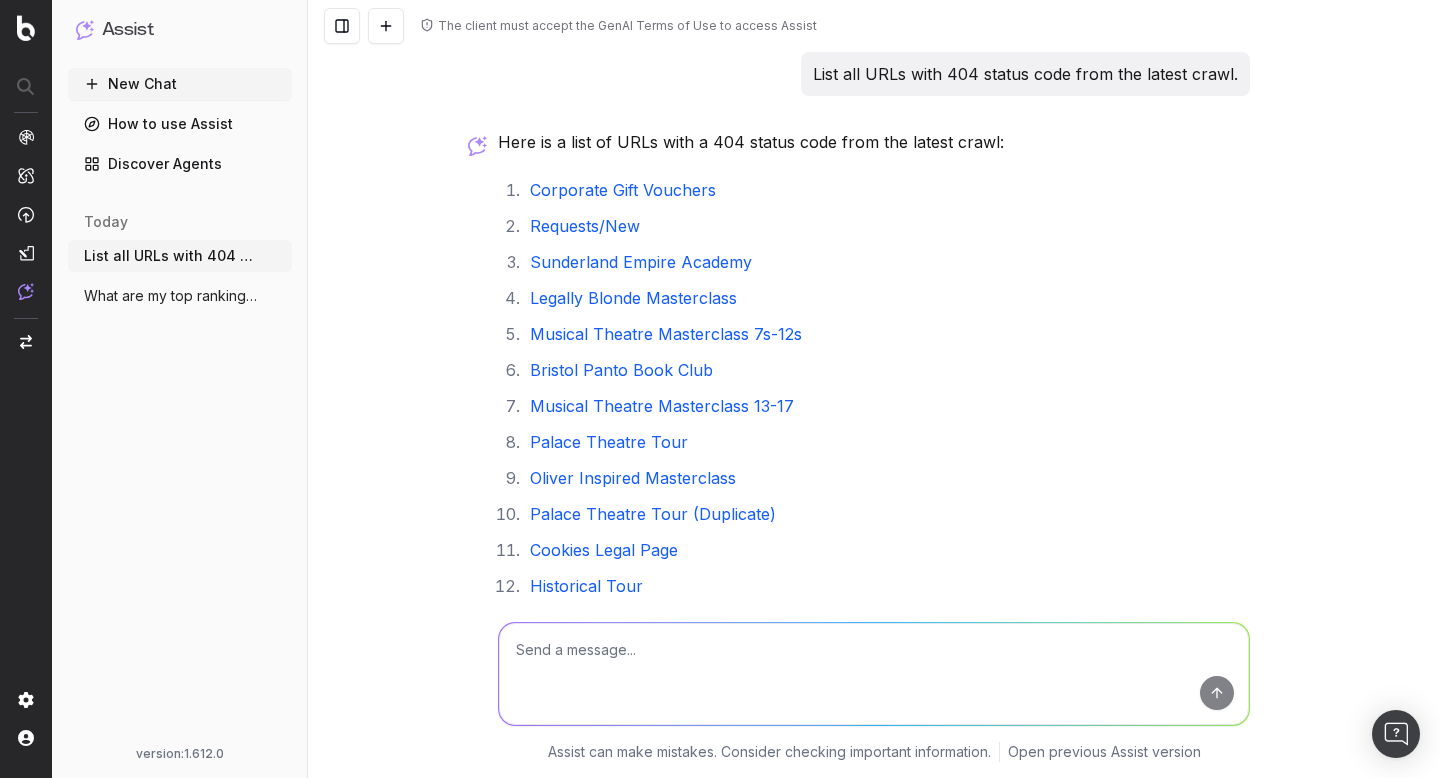 click 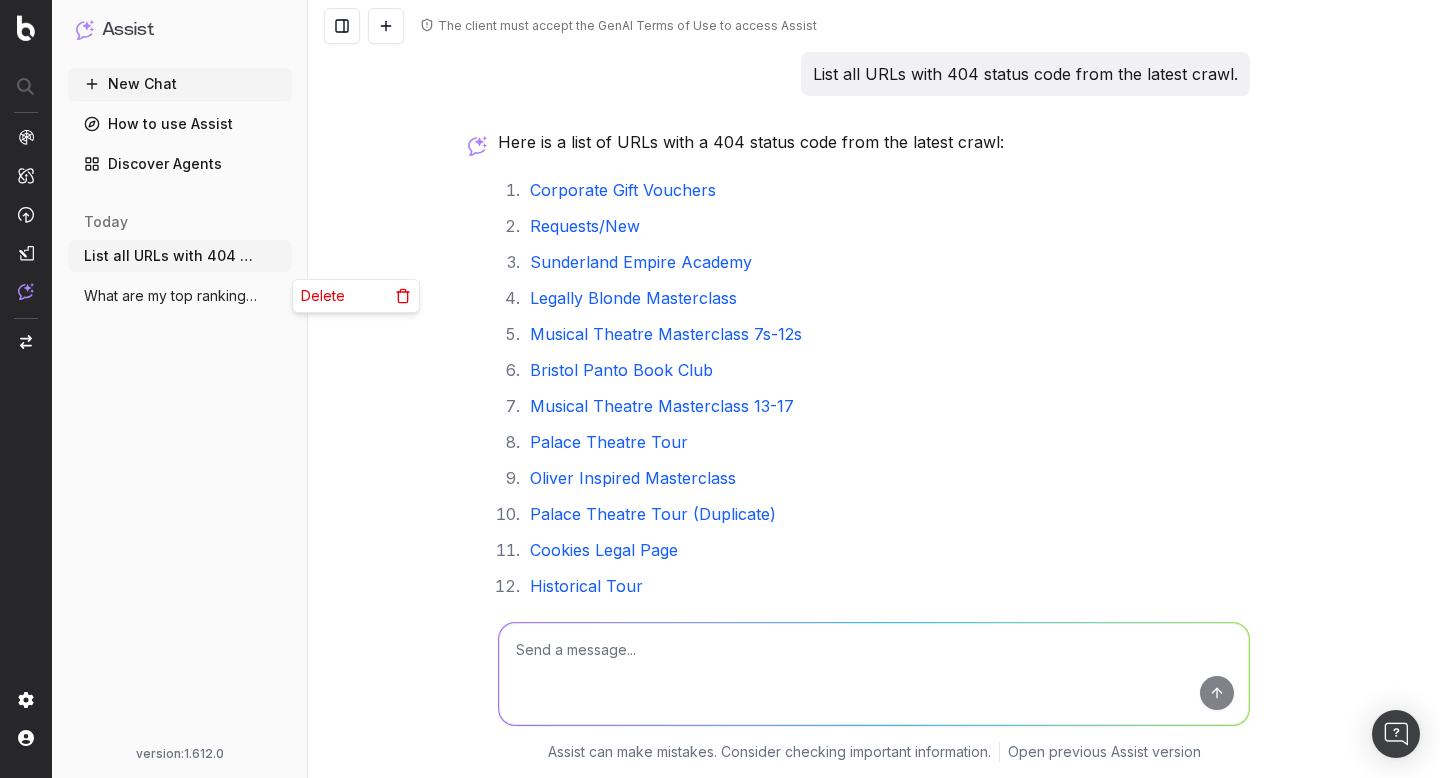 click on "Delete" at bounding box center (323, 296) 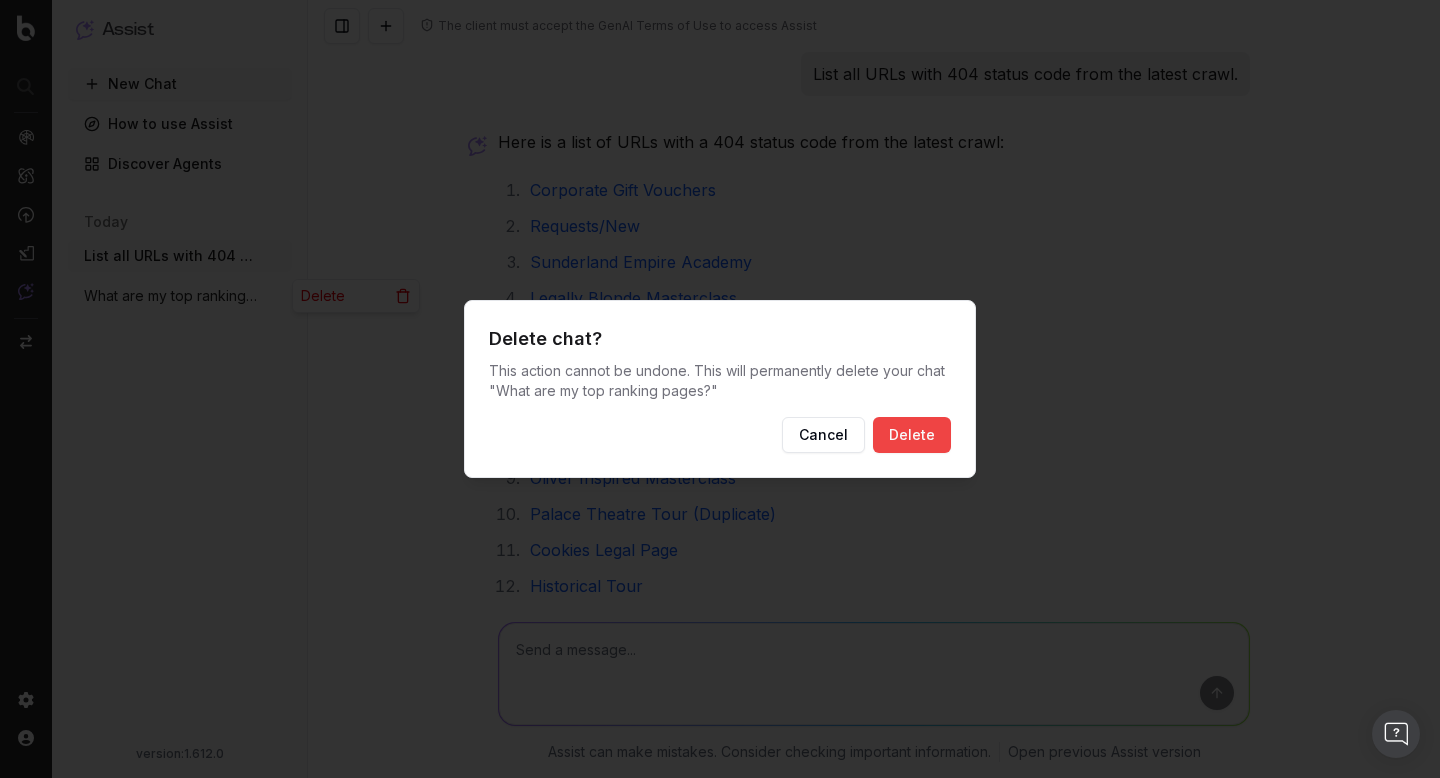 click on "Delete" at bounding box center (912, 435) 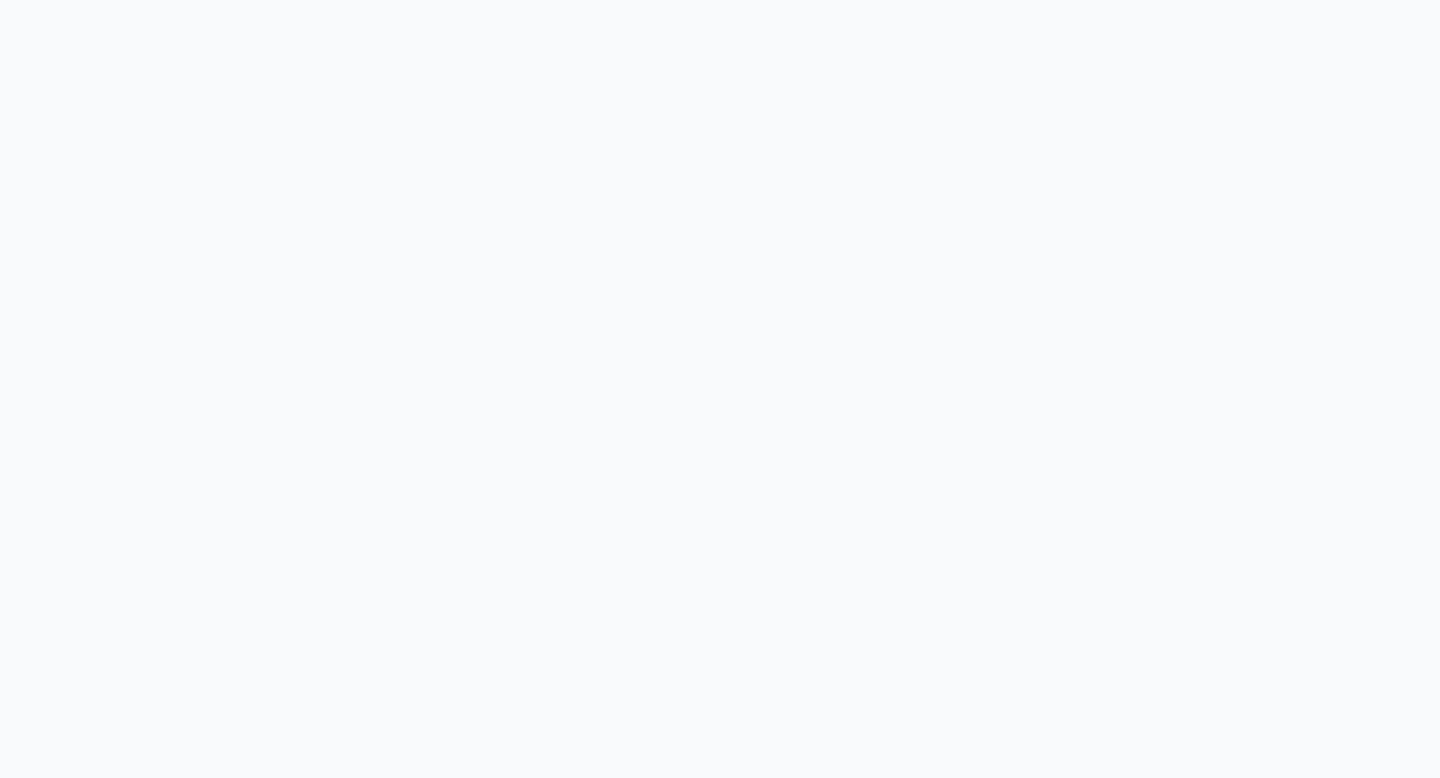 scroll, scrollTop: 0, scrollLeft: 0, axis: both 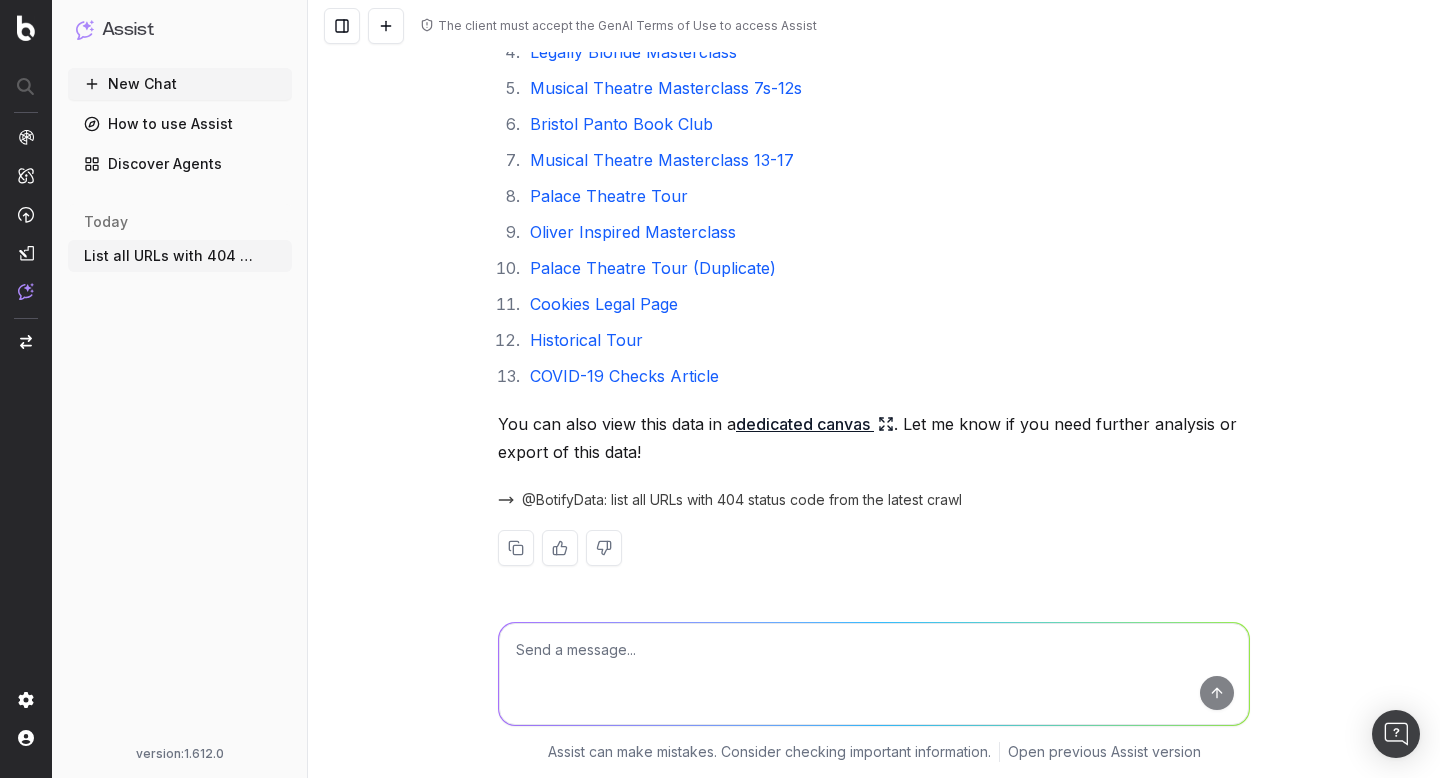 click on "New Chat" at bounding box center (180, 84) 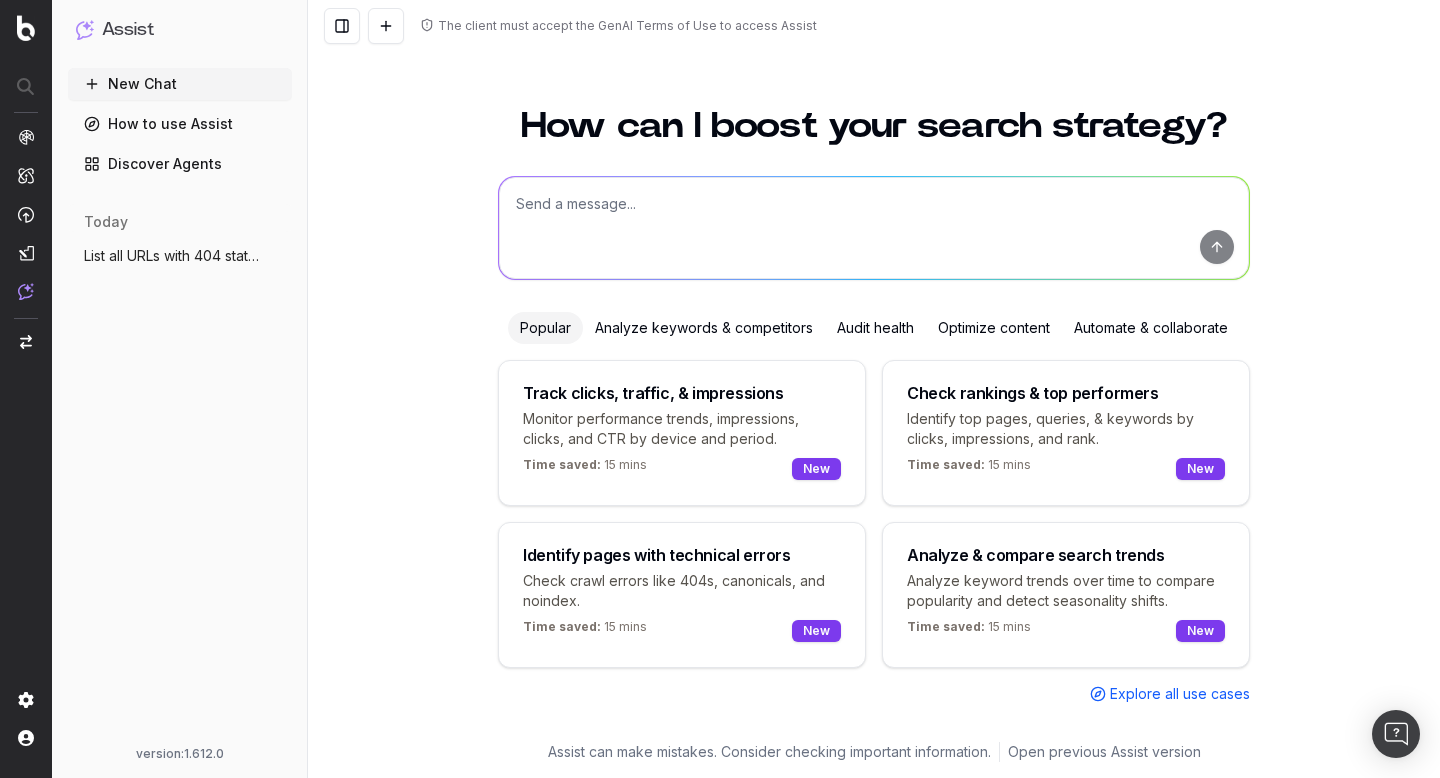 scroll, scrollTop: 0, scrollLeft: 0, axis: both 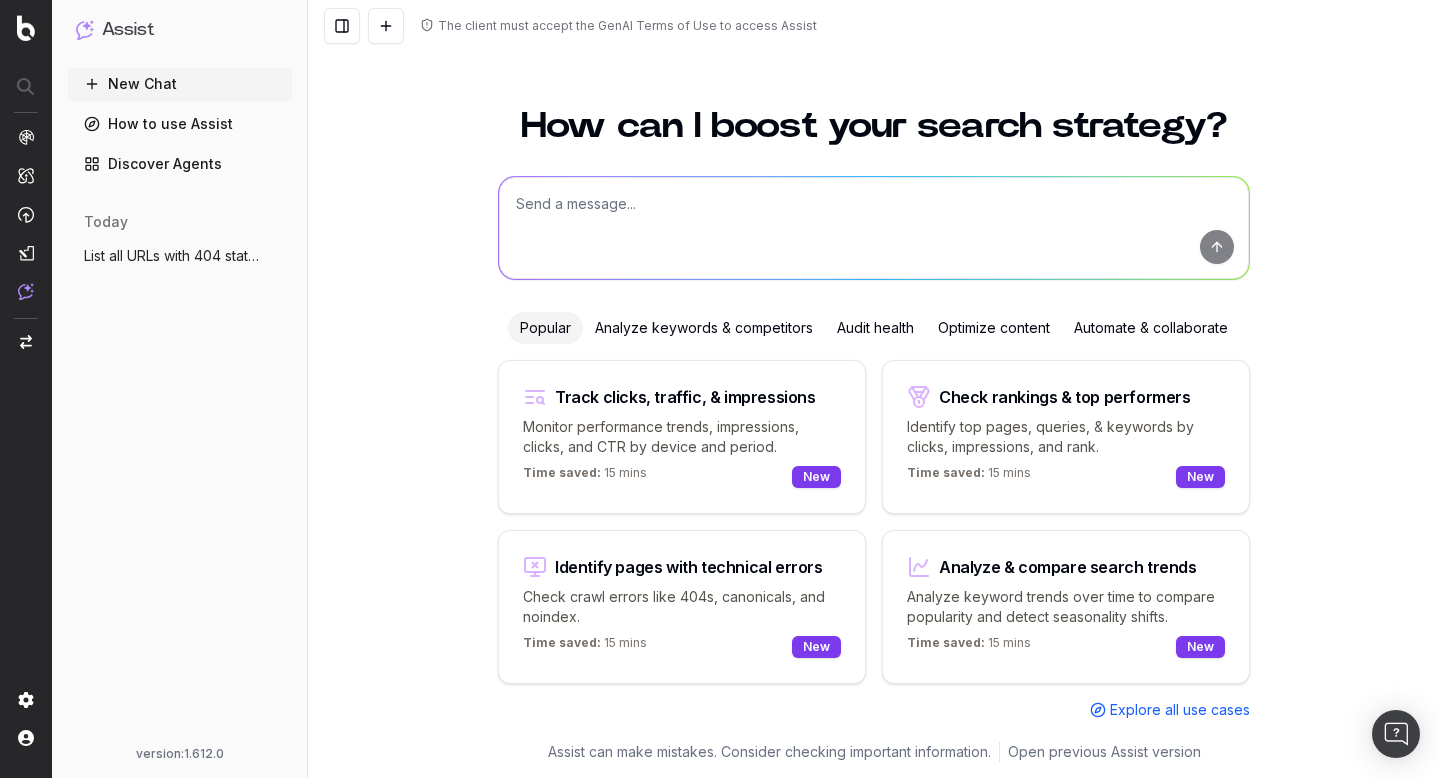 click at bounding box center [874, 228] 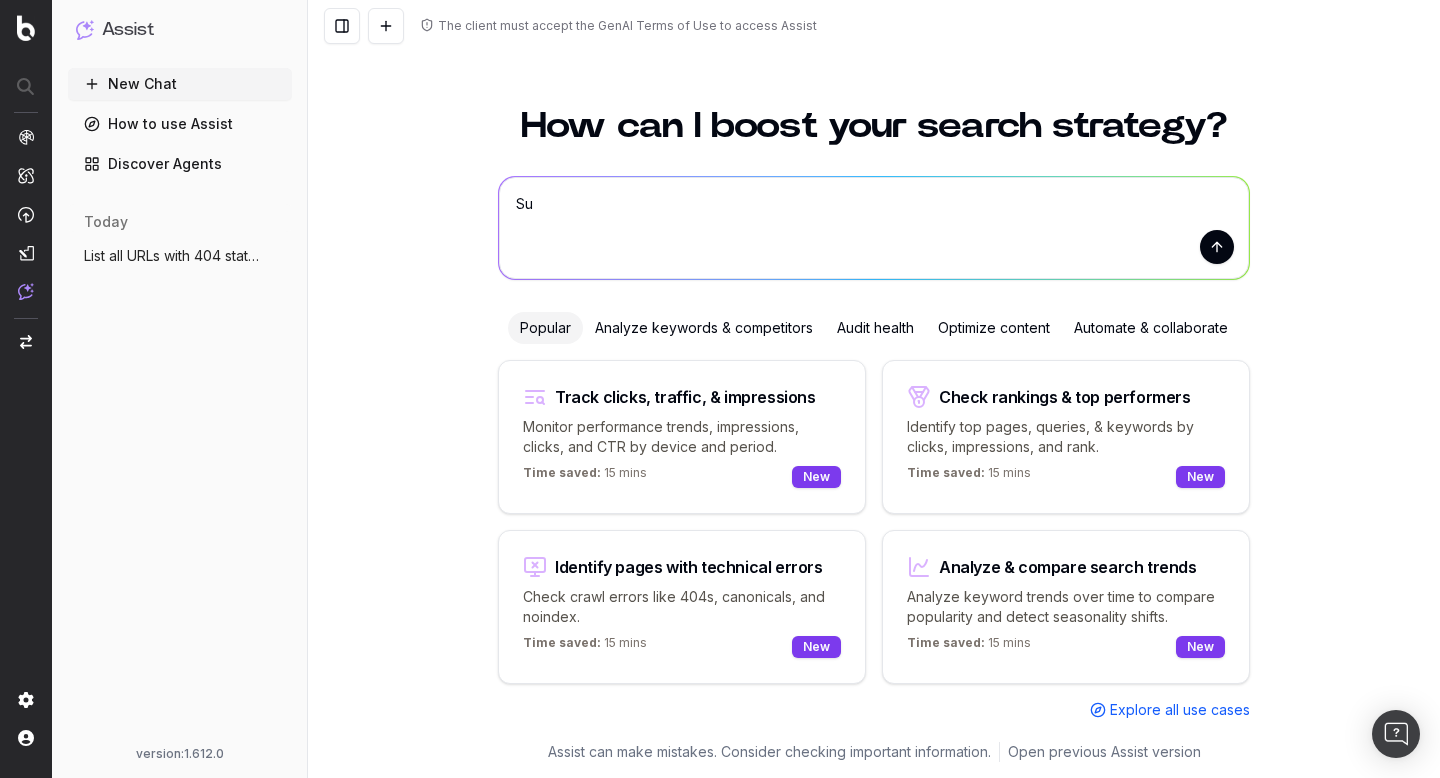 type on "S" 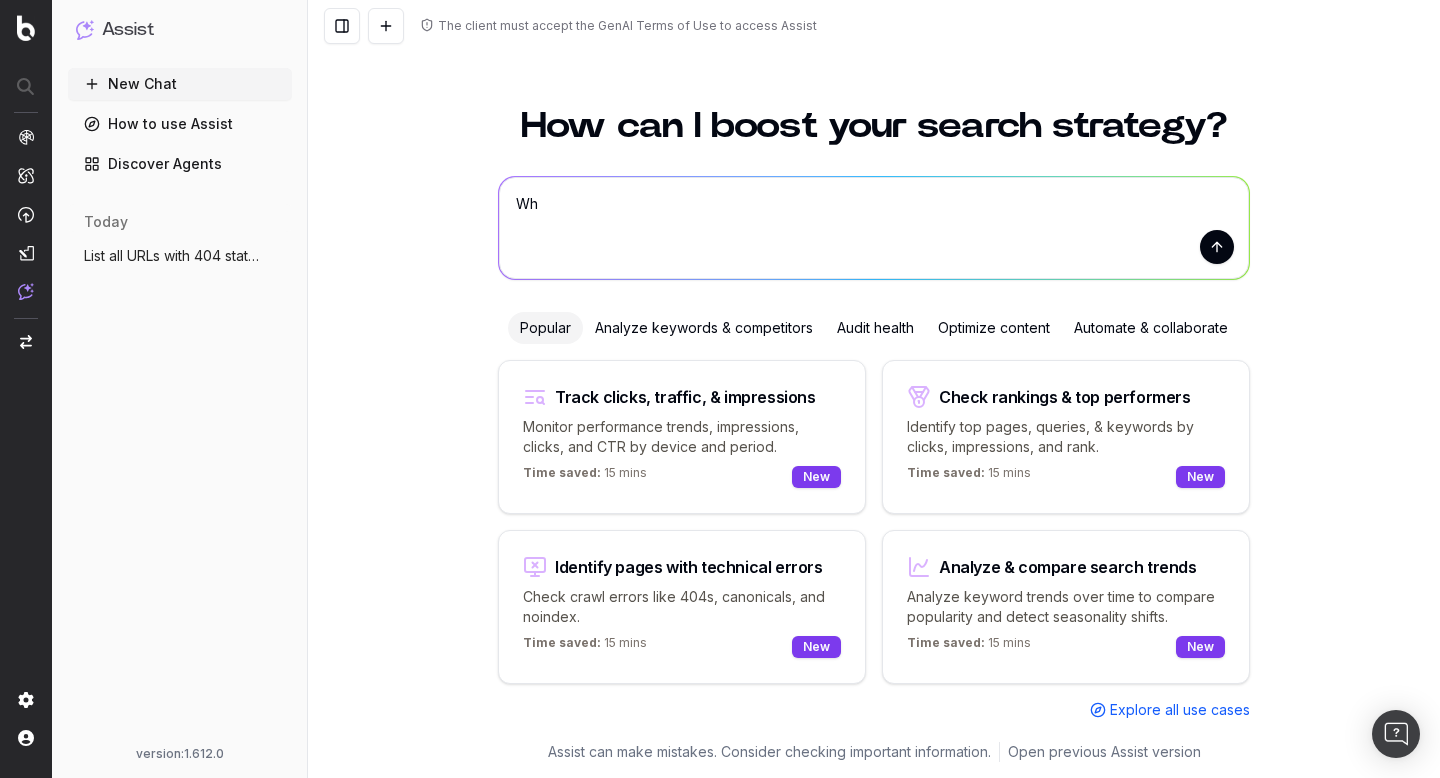 type on "W" 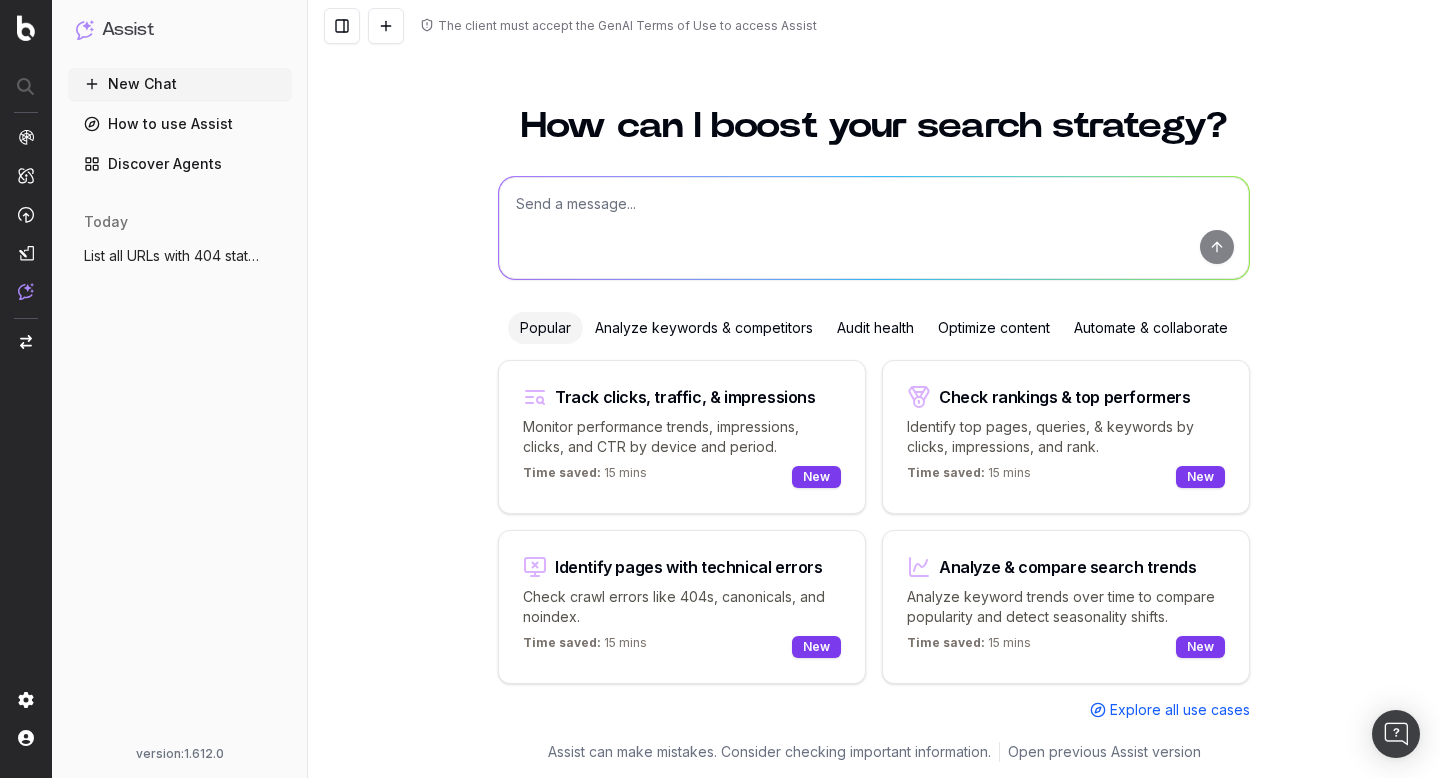 click on "Analyze keyword trends over time to compare popularity and detect seasonality shifts." at bounding box center [1066, 607] 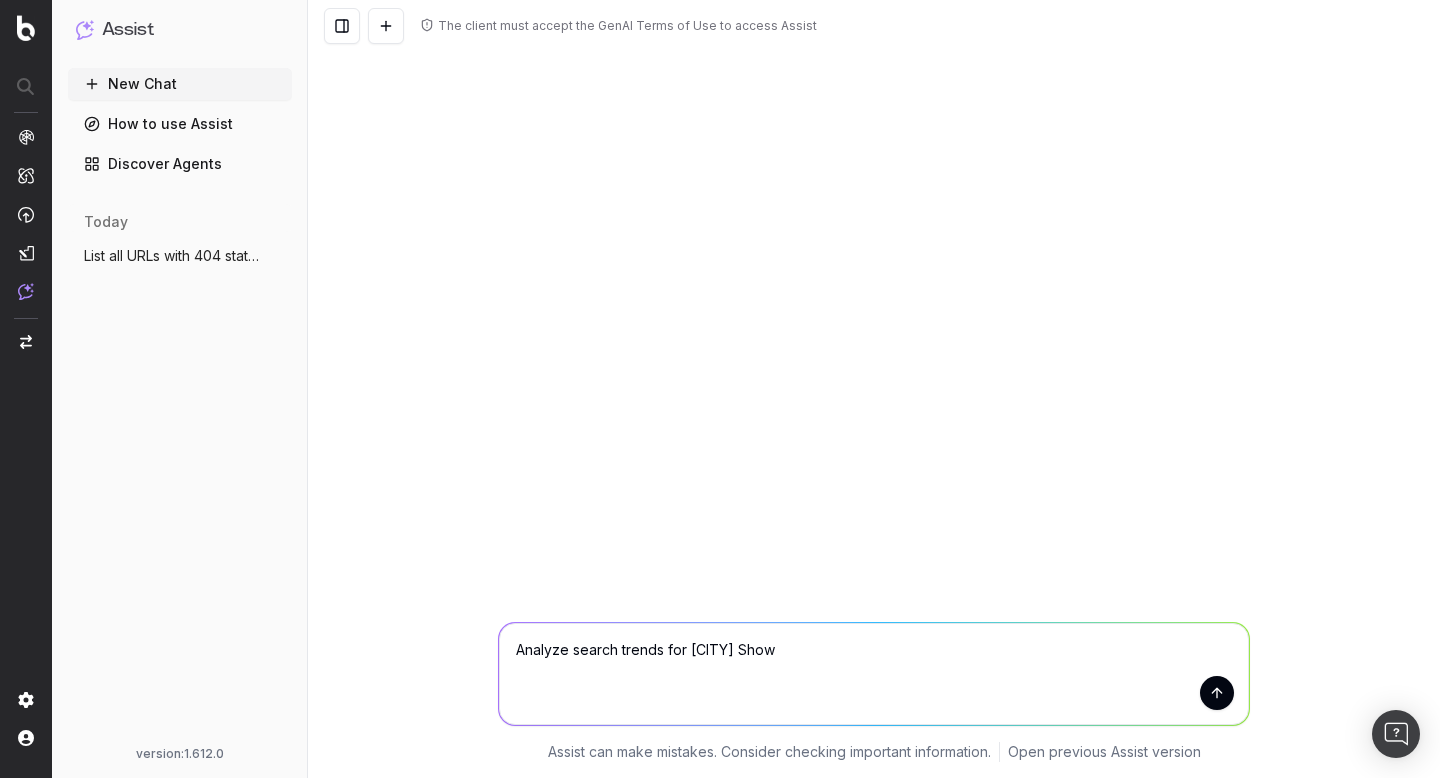 type on "Analyze search trends for London Shows" 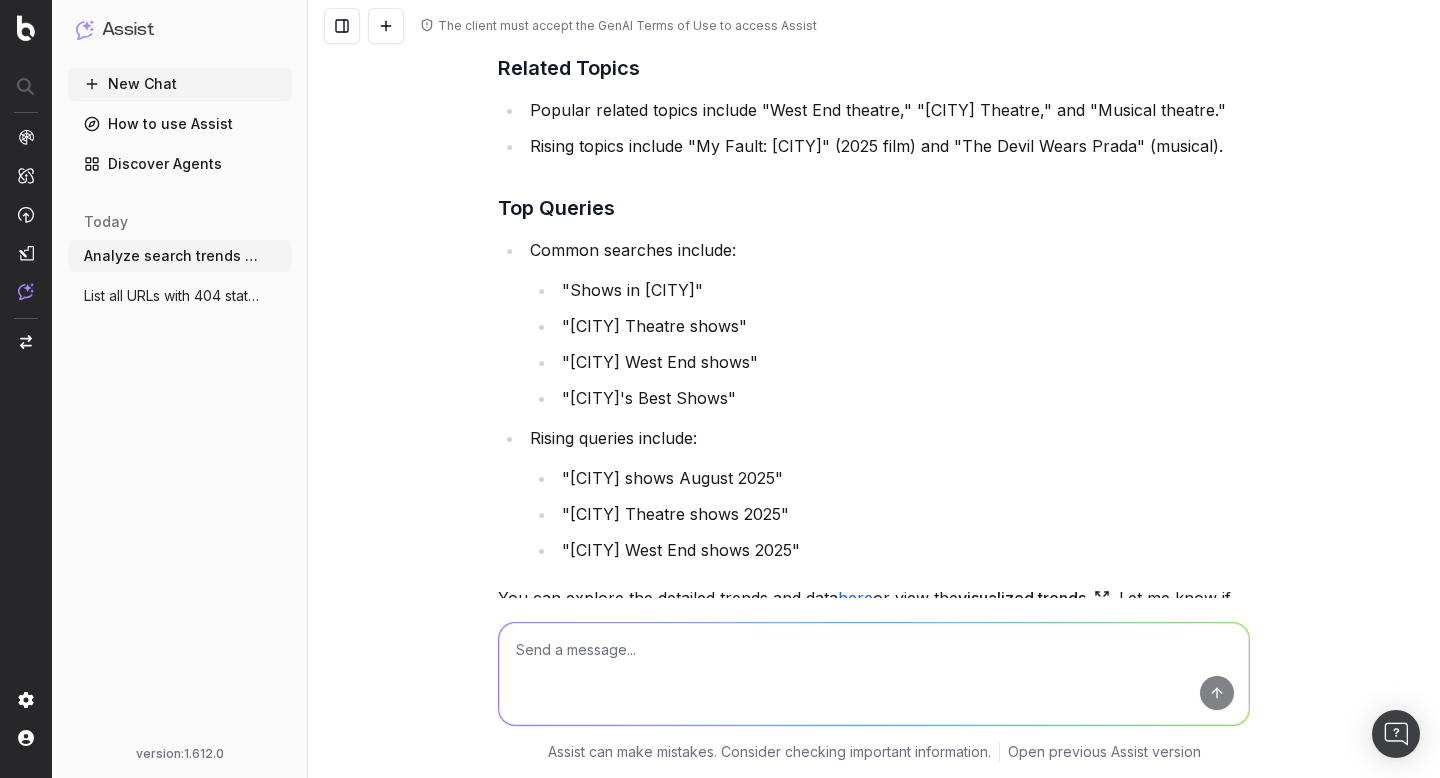 scroll, scrollTop: 506, scrollLeft: 0, axis: vertical 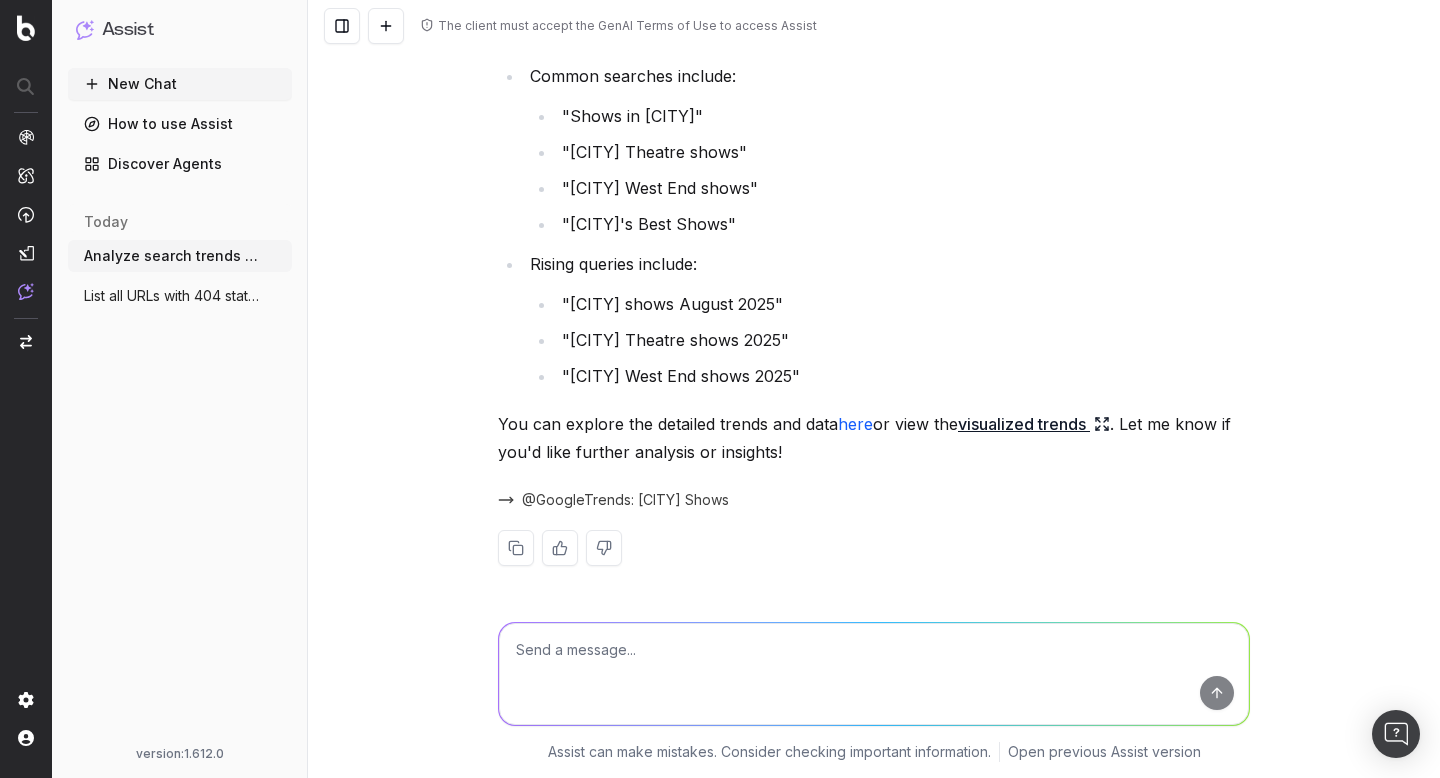 click on "visualized trends" at bounding box center (1034, 424) 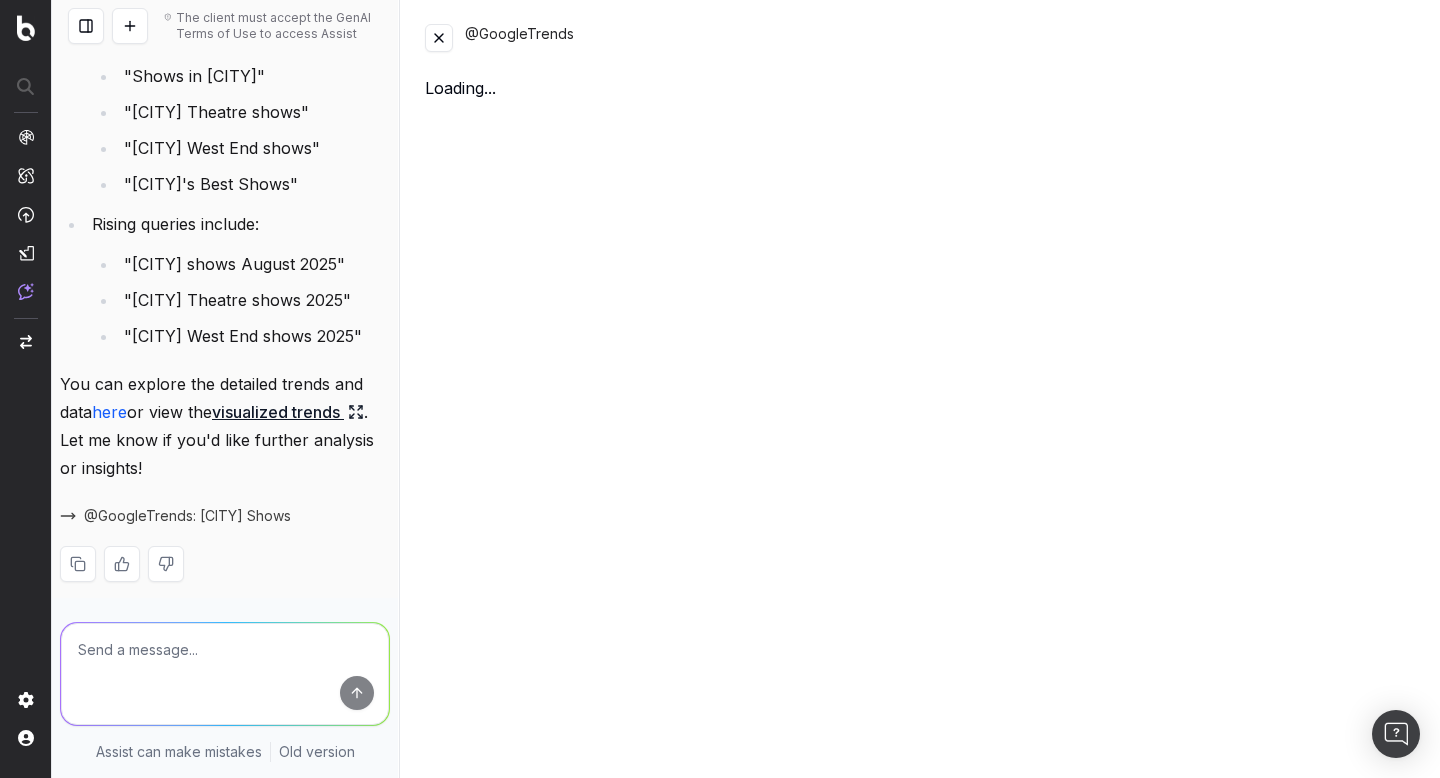 scroll, scrollTop: 786, scrollLeft: 0, axis: vertical 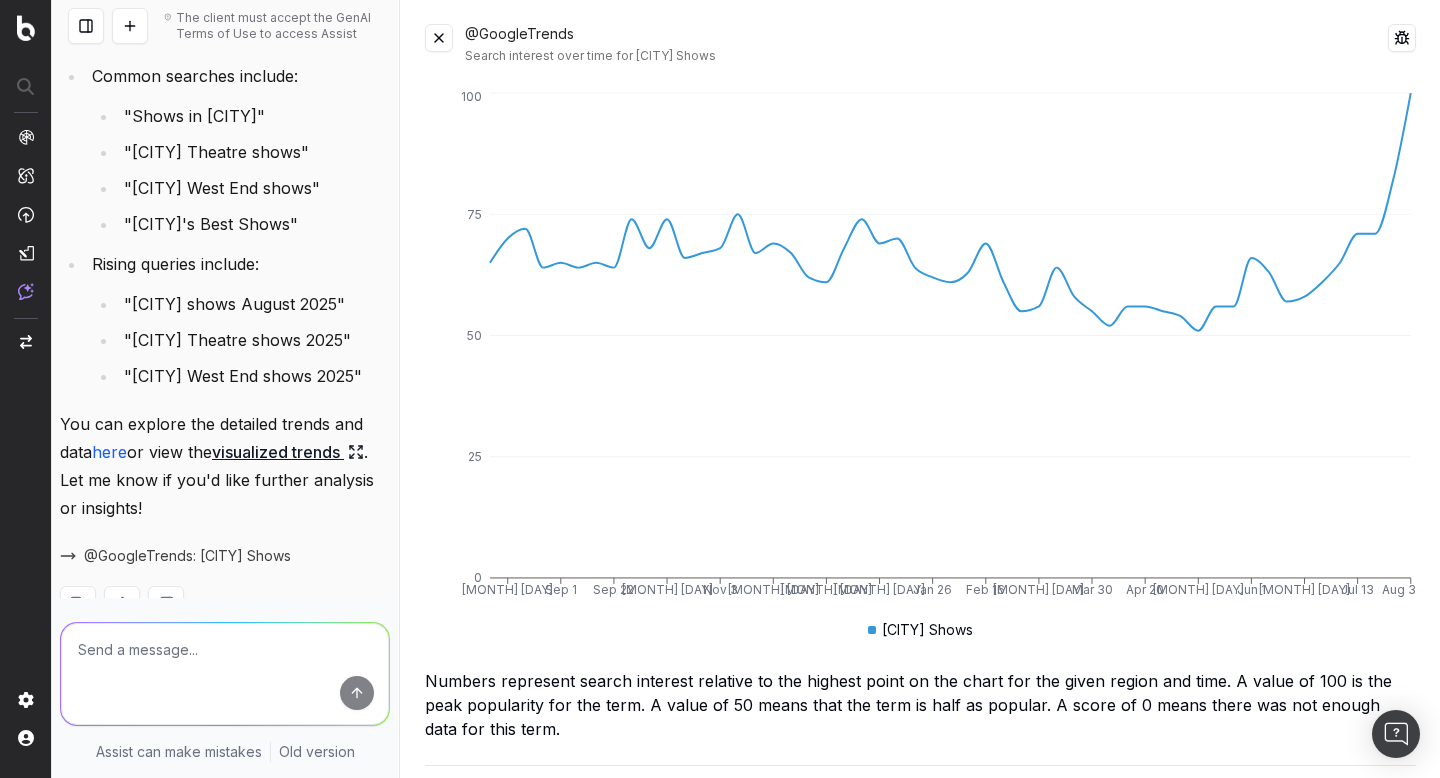 click at bounding box center [439, 38] 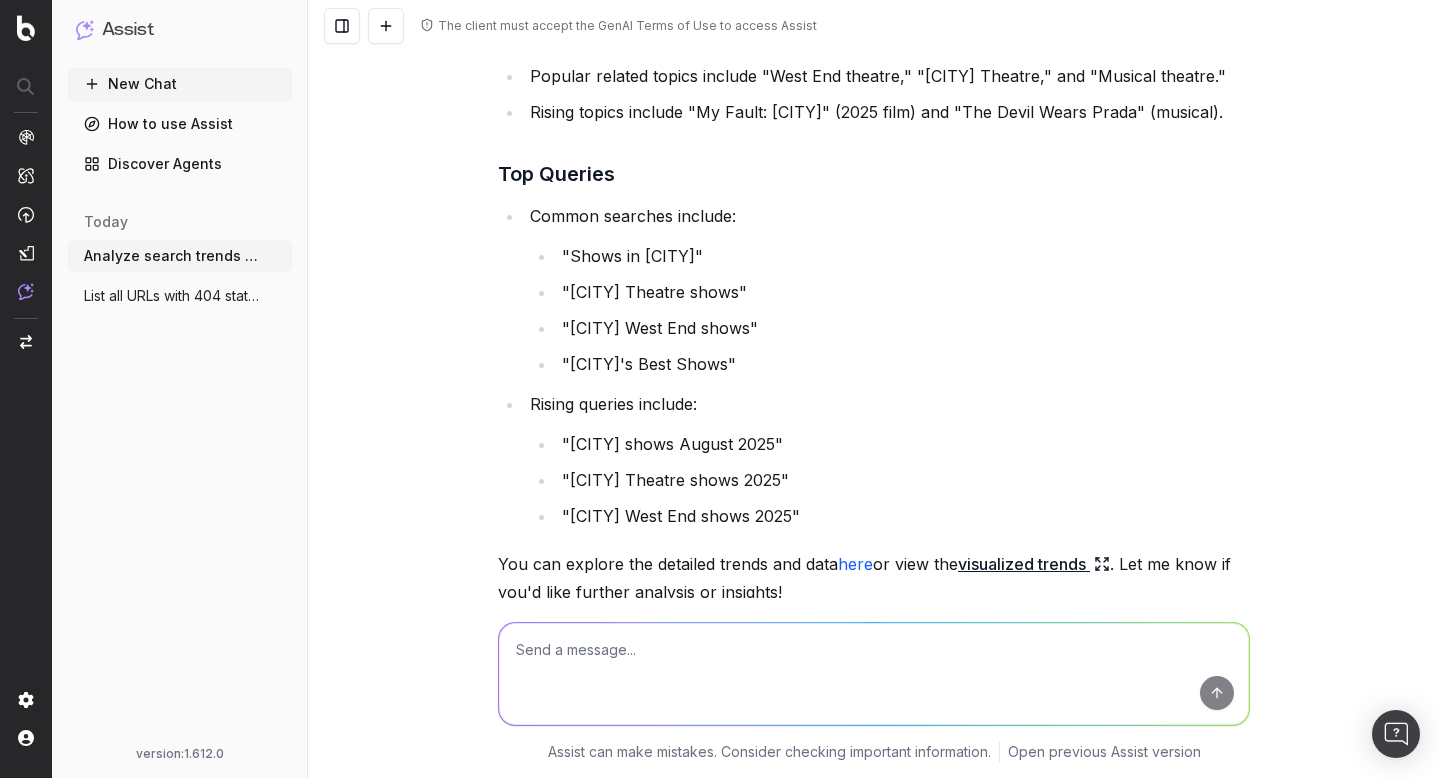 scroll, scrollTop: 506, scrollLeft: 0, axis: vertical 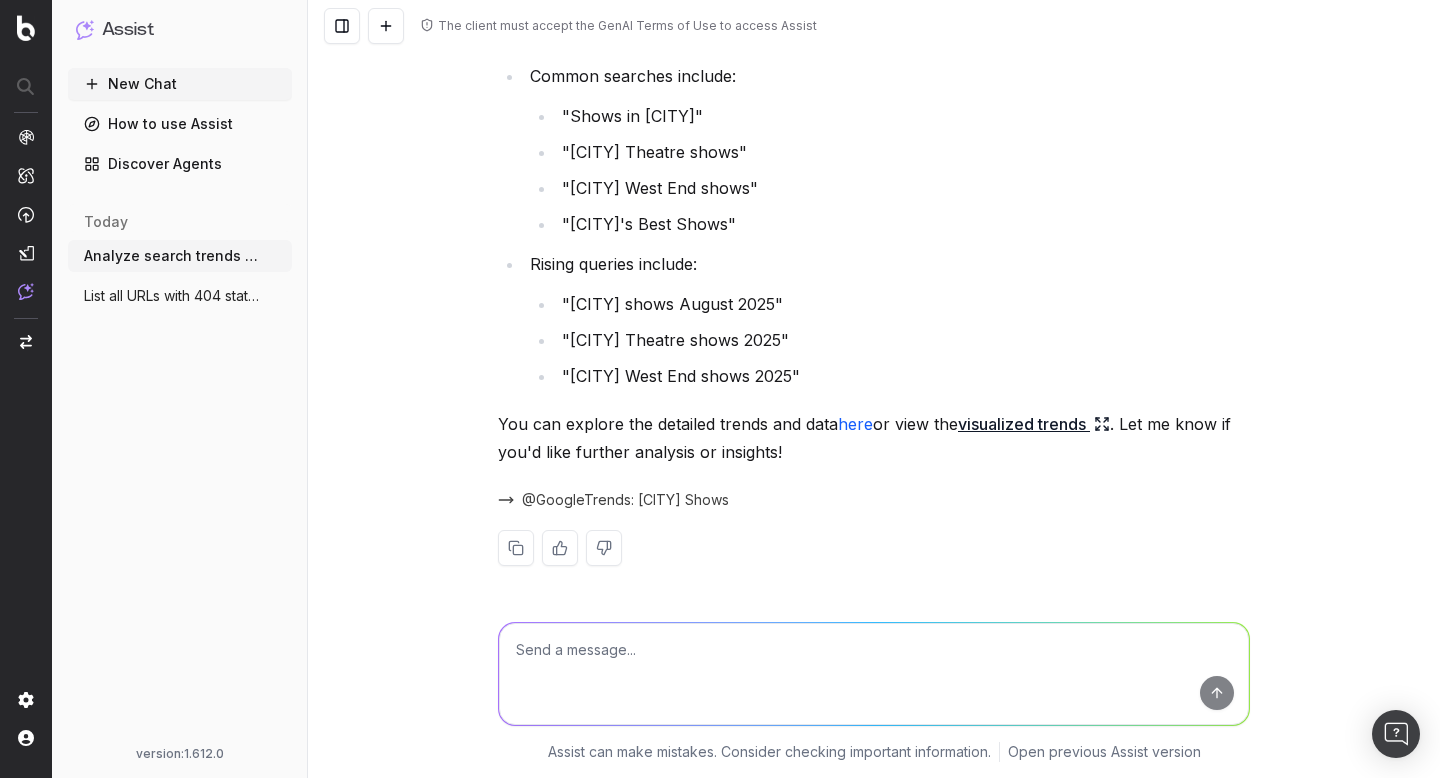 click on "here" at bounding box center (855, 424) 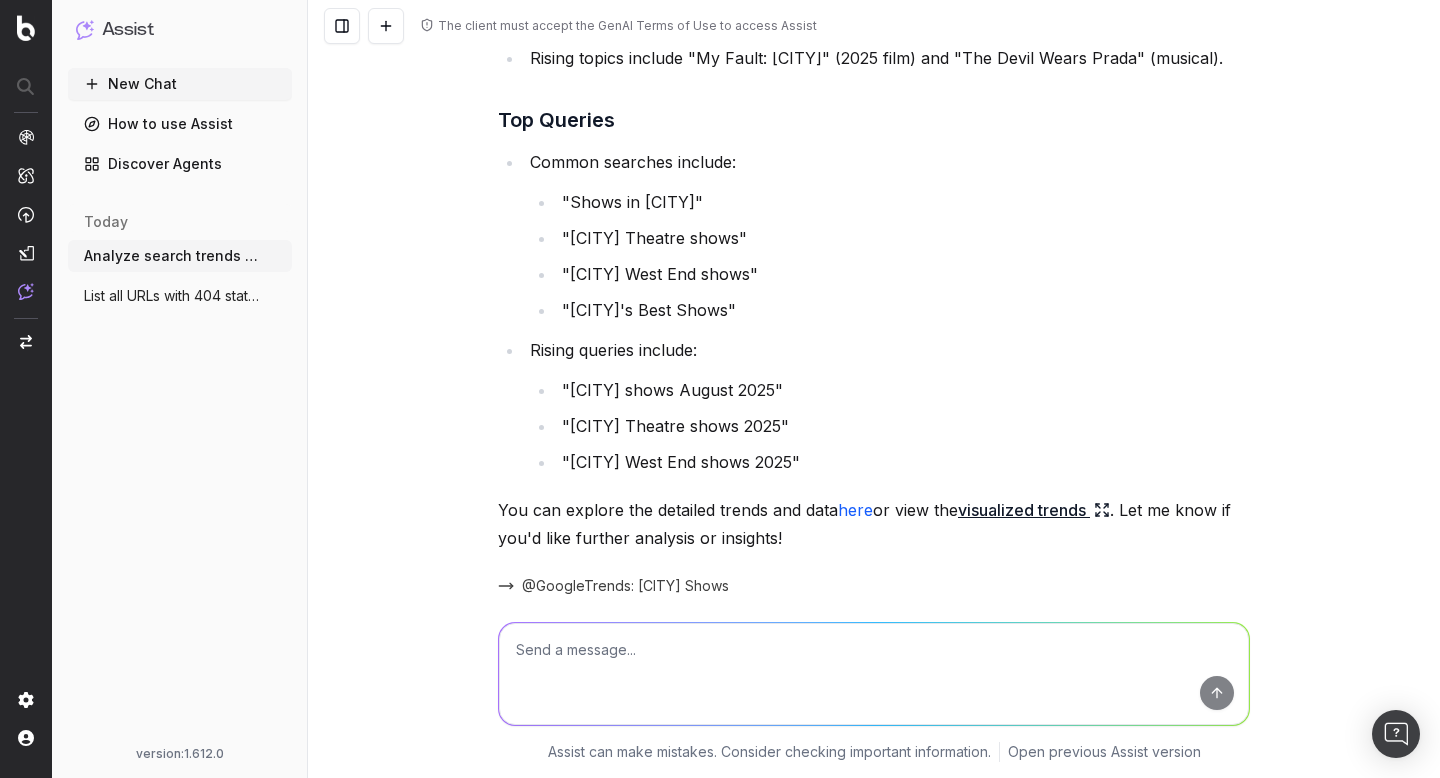 scroll, scrollTop: 506, scrollLeft: 0, axis: vertical 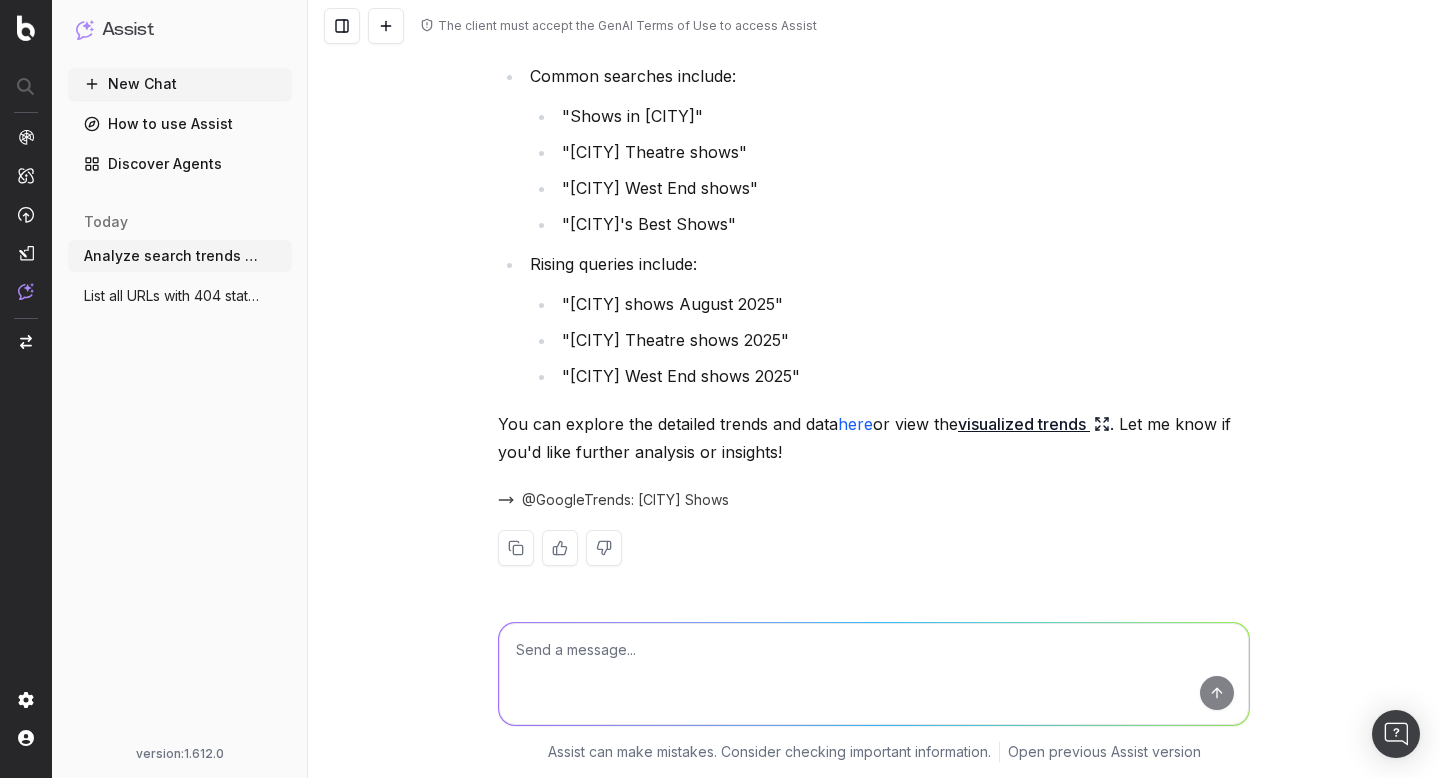 click at bounding box center (874, 674) 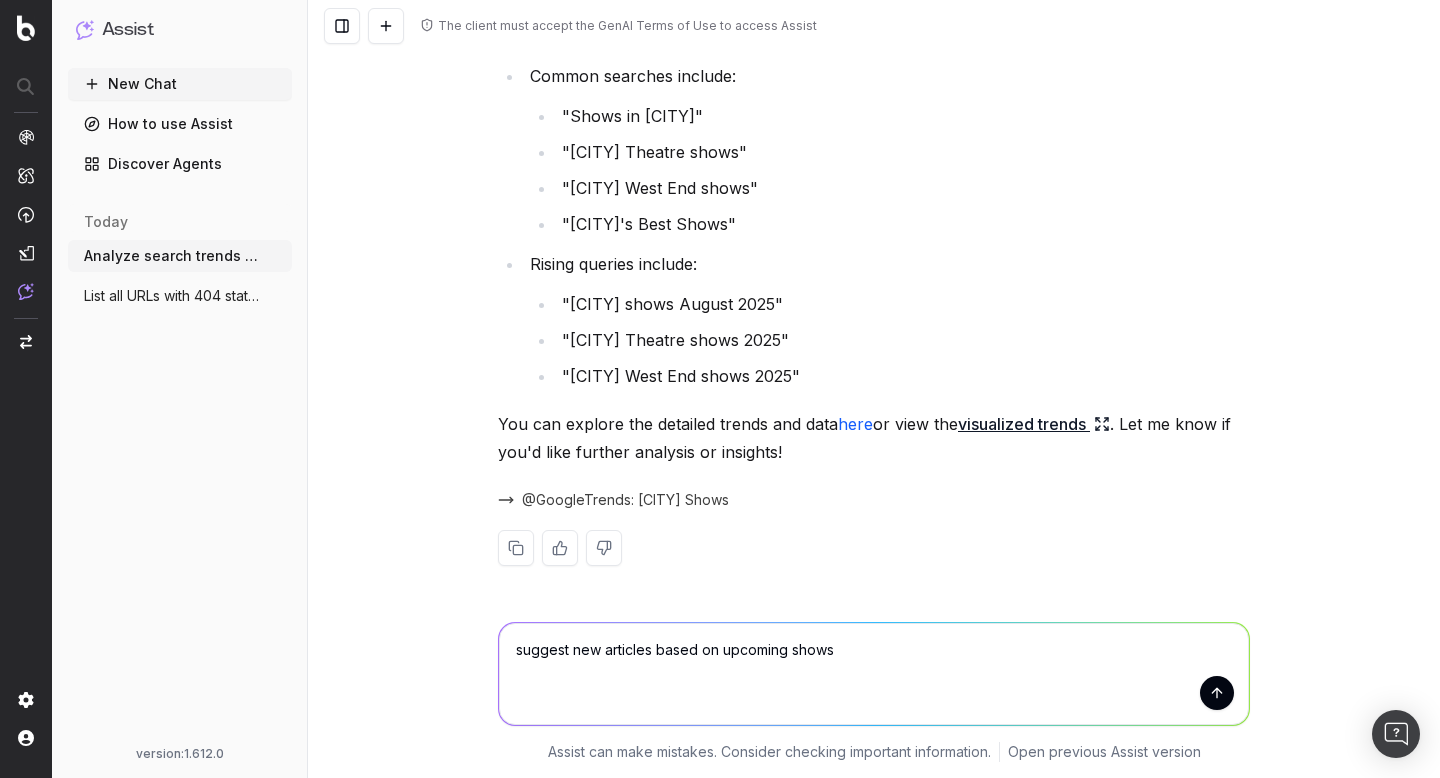 type on "suggest new articles based on upcoming shows" 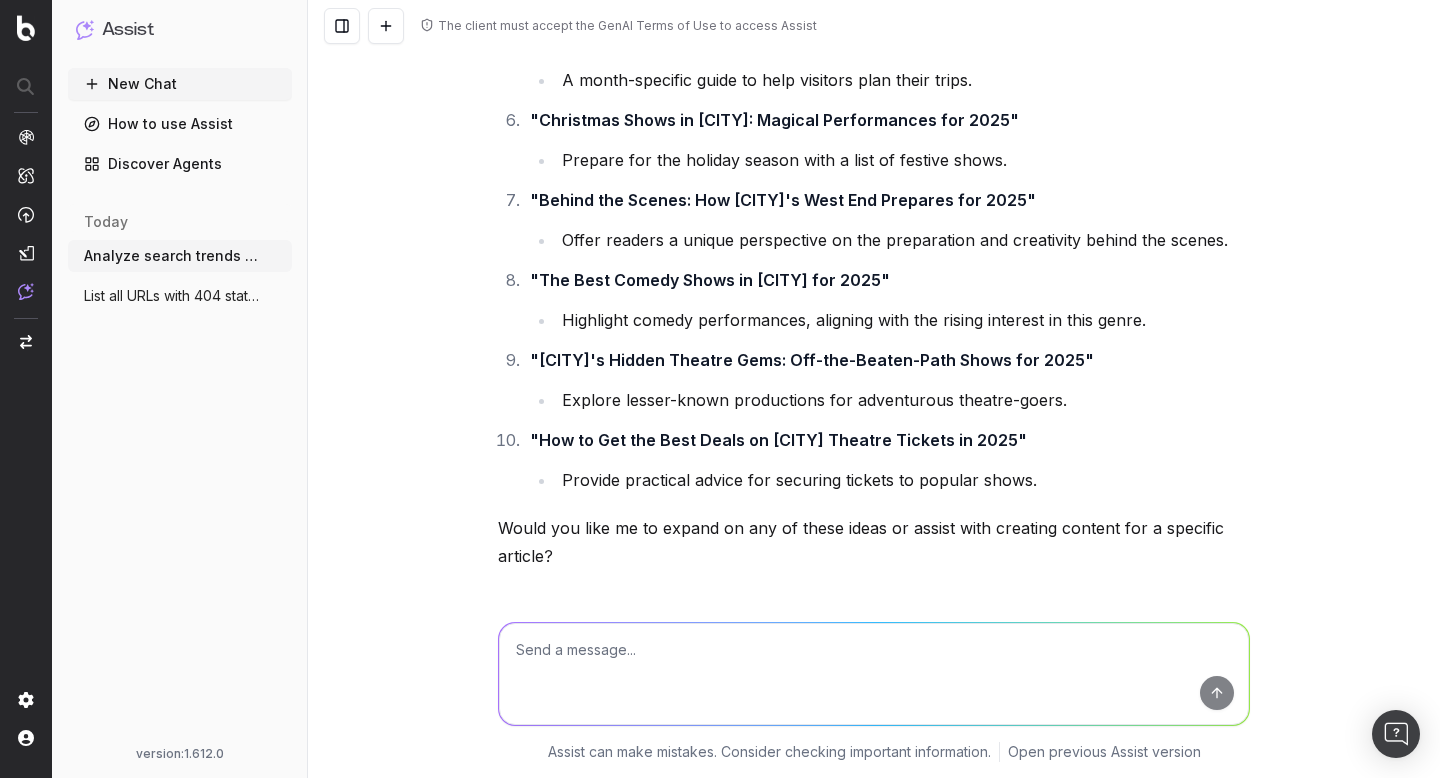 scroll, scrollTop: 1646, scrollLeft: 0, axis: vertical 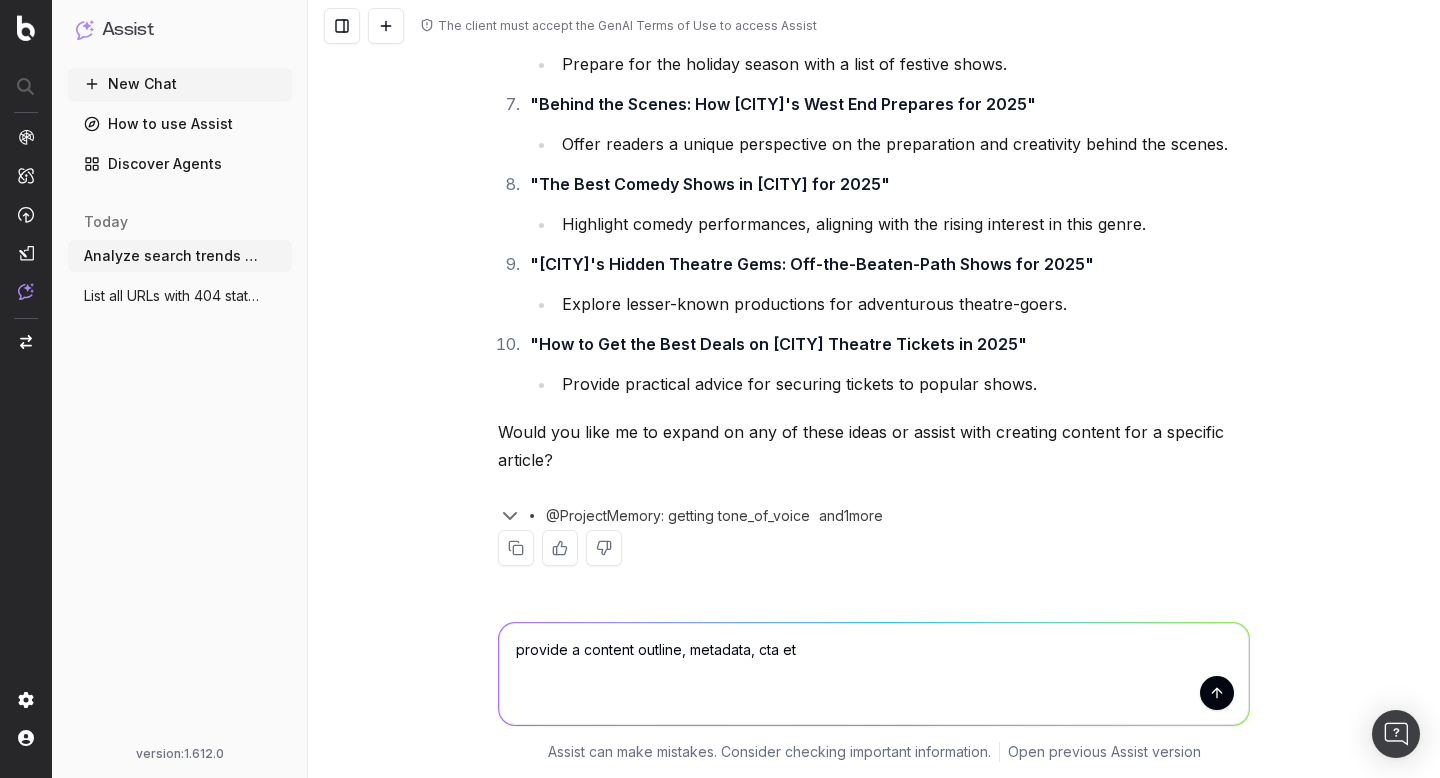 type on "provide a content outline, metadata, cta etc" 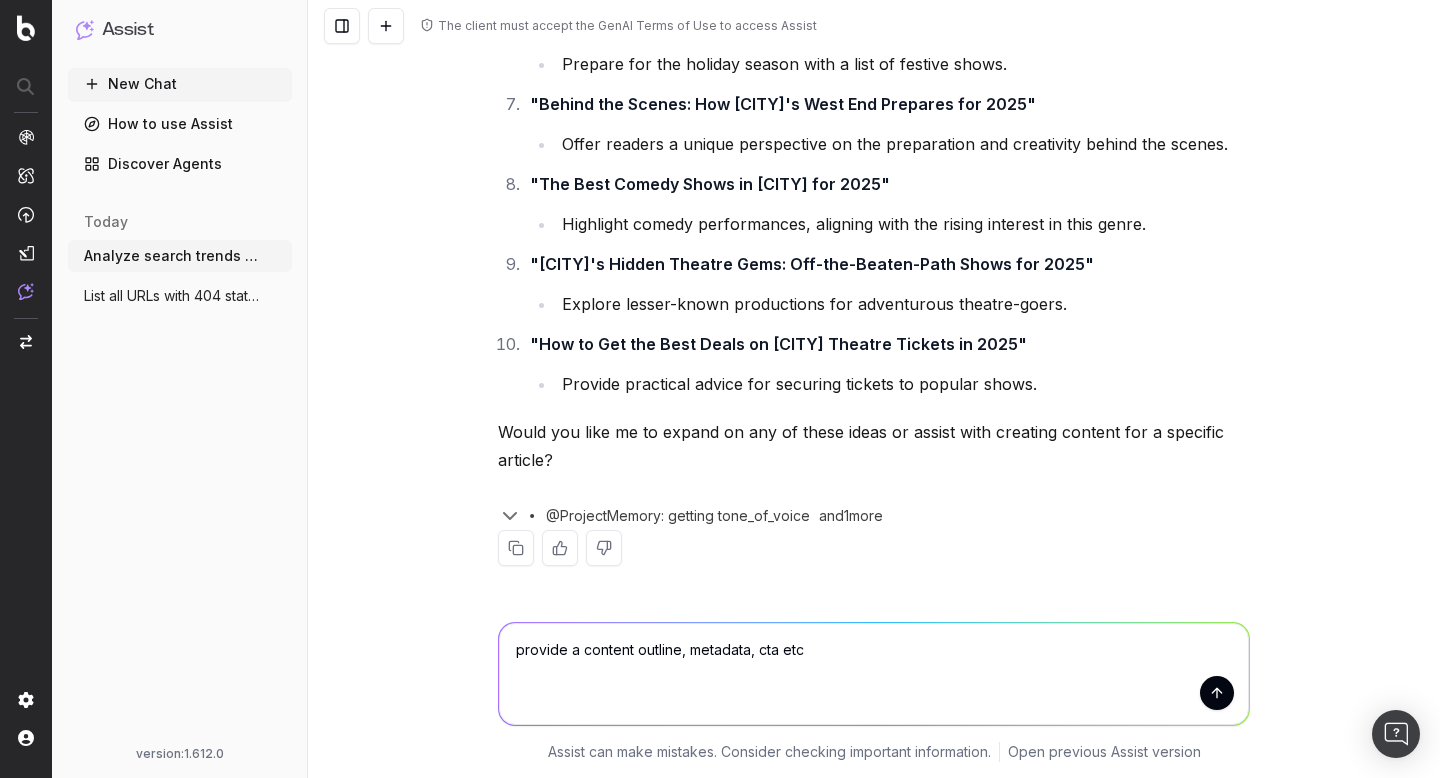 type 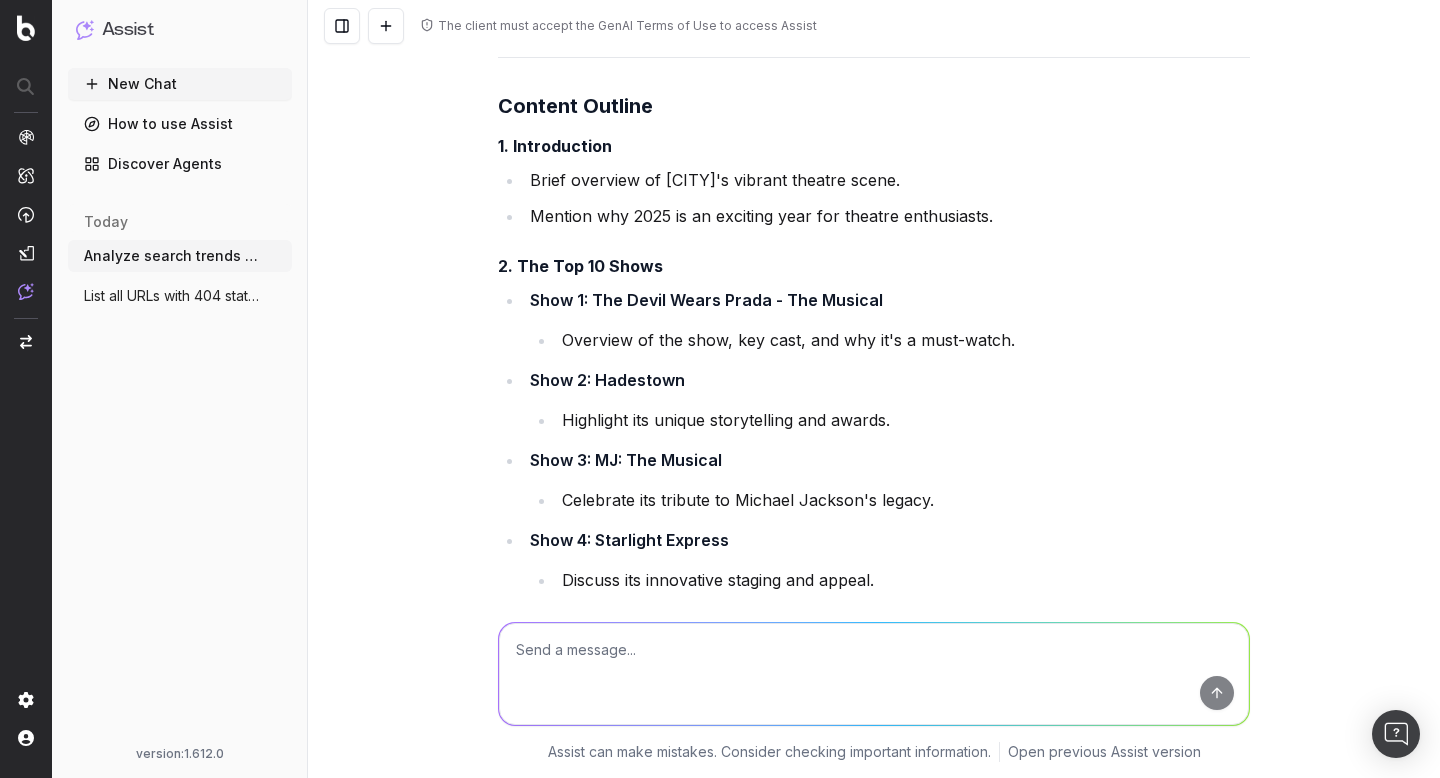 scroll, scrollTop: 2355, scrollLeft: 0, axis: vertical 